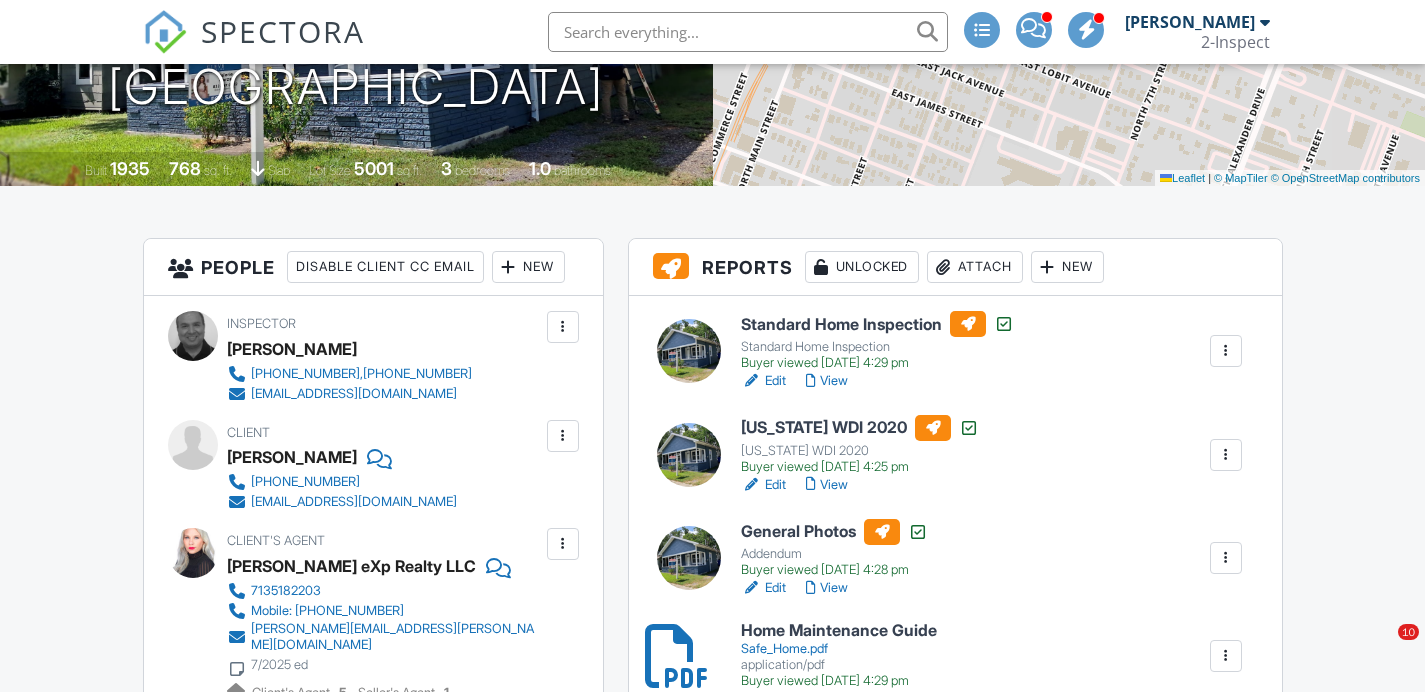 scroll, scrollTop: 348, scrollLeft: 0, axis: vertical 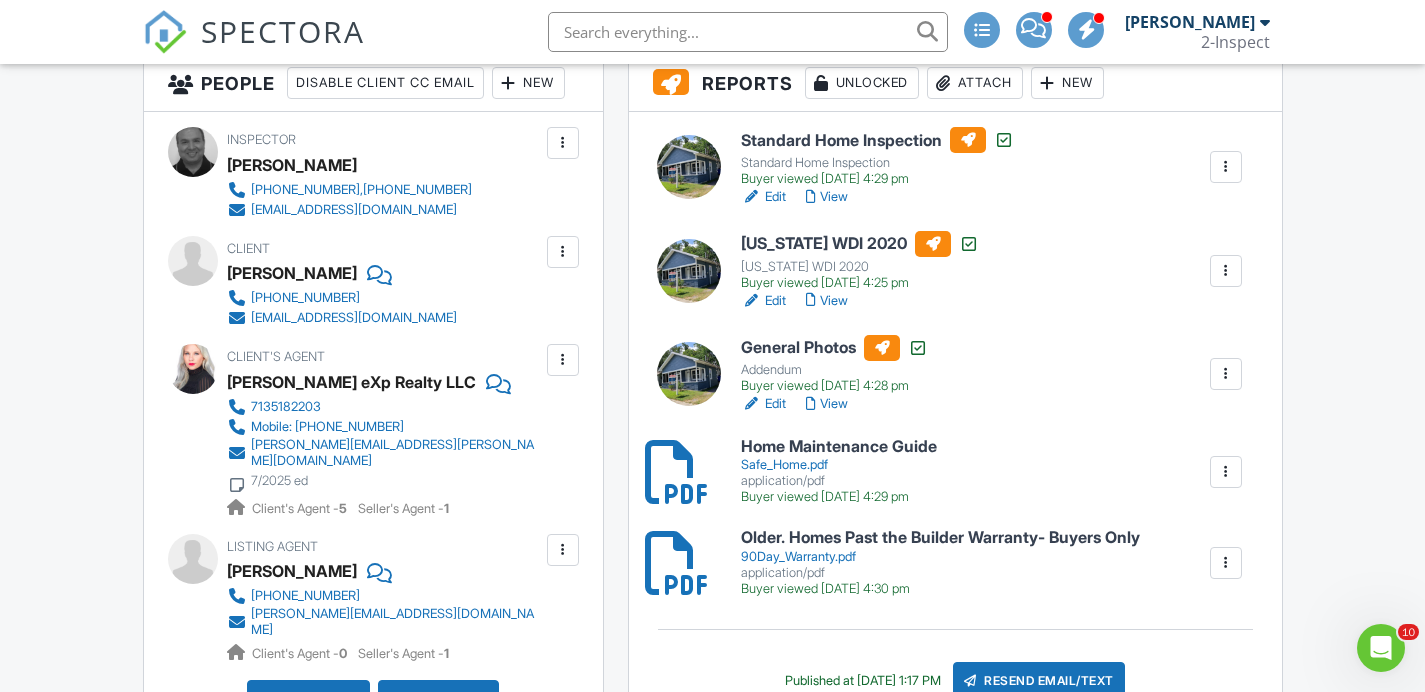 click on "View" at bounding box center (827, 197) 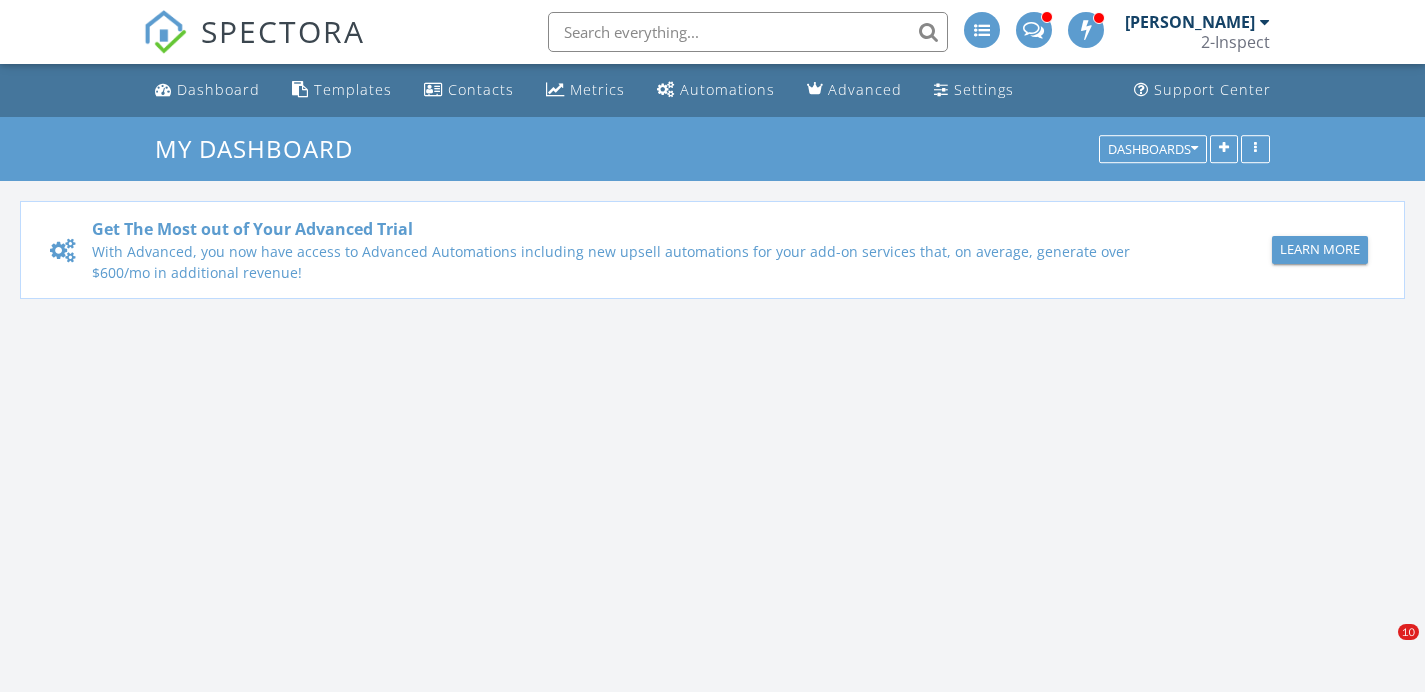 scroll, scrollTop: 0, scrollLeft: 0, axis: both 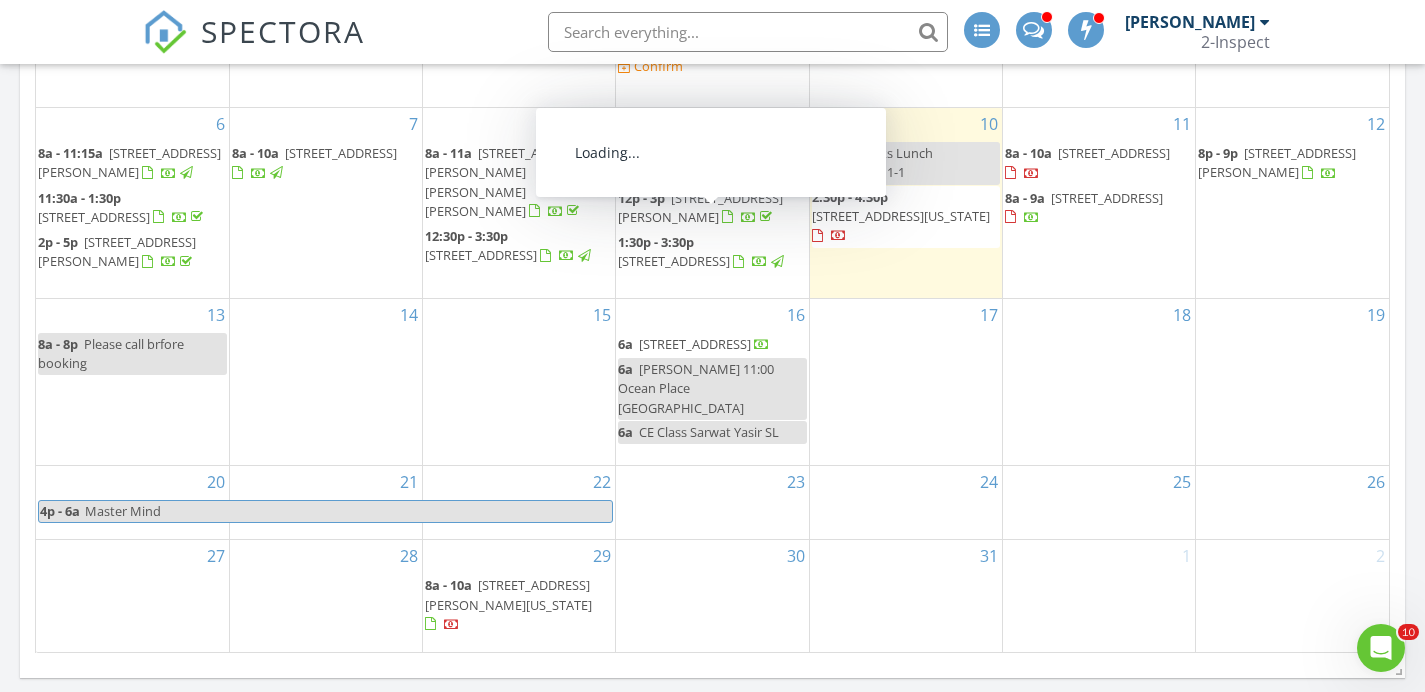 click on "[STREET_ADDRESS][PERSON_NAME]" at bounding box center [700, 207] 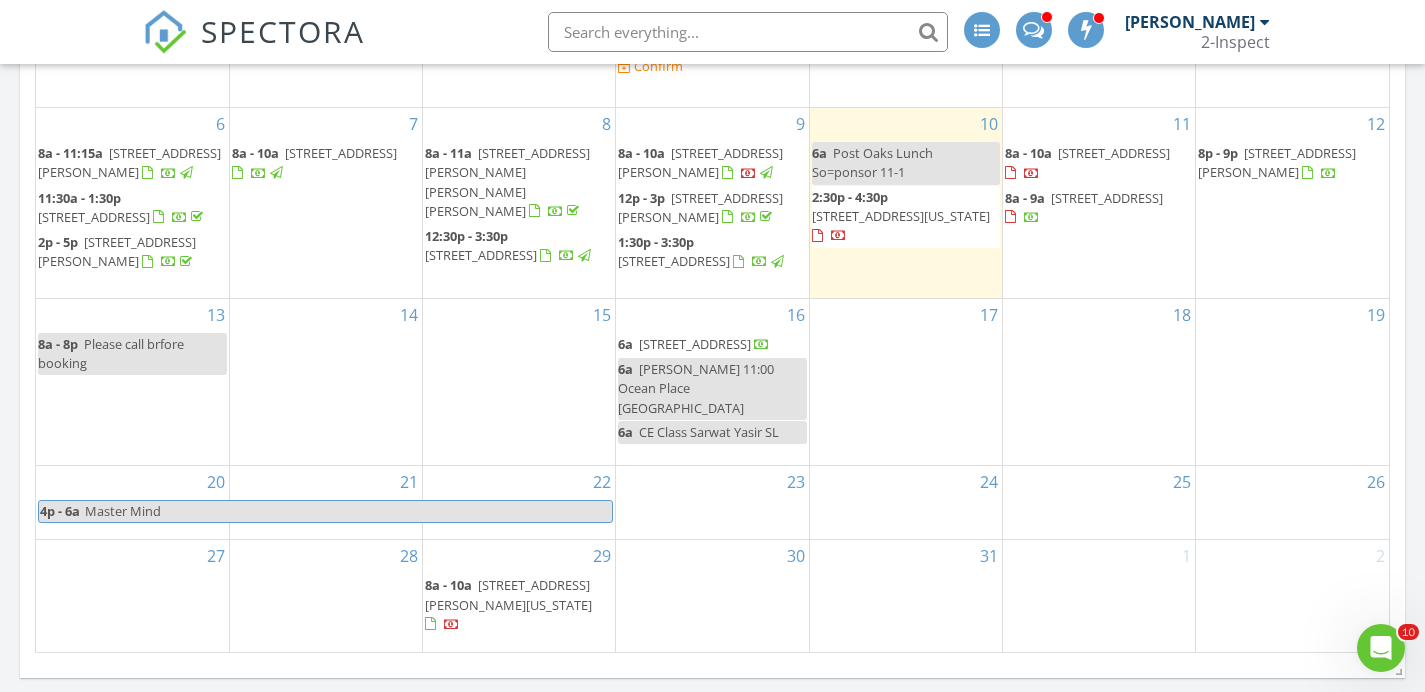 click on "[STREET_ADDRESS][PERSON_NAME]" at bounding box center (700, 207) 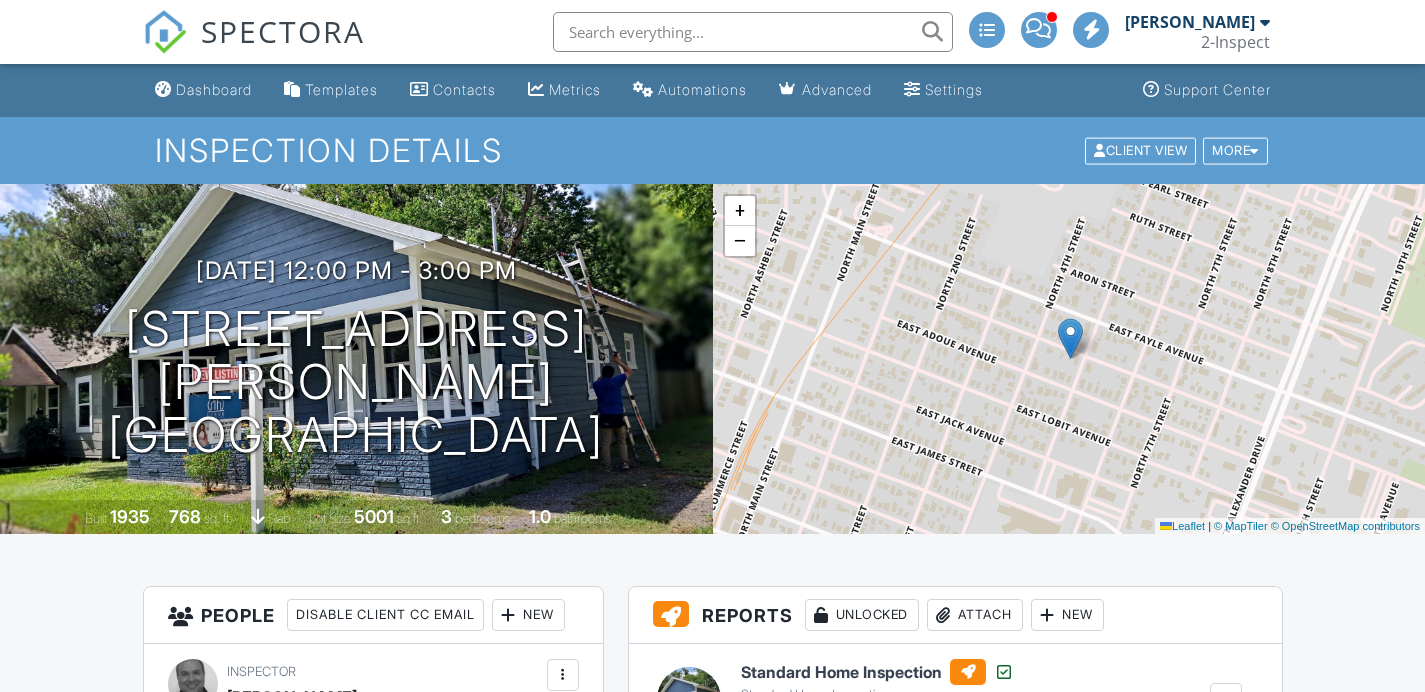 scroll, scrollTop: 518, scrollLeft: 0, axis: vertical 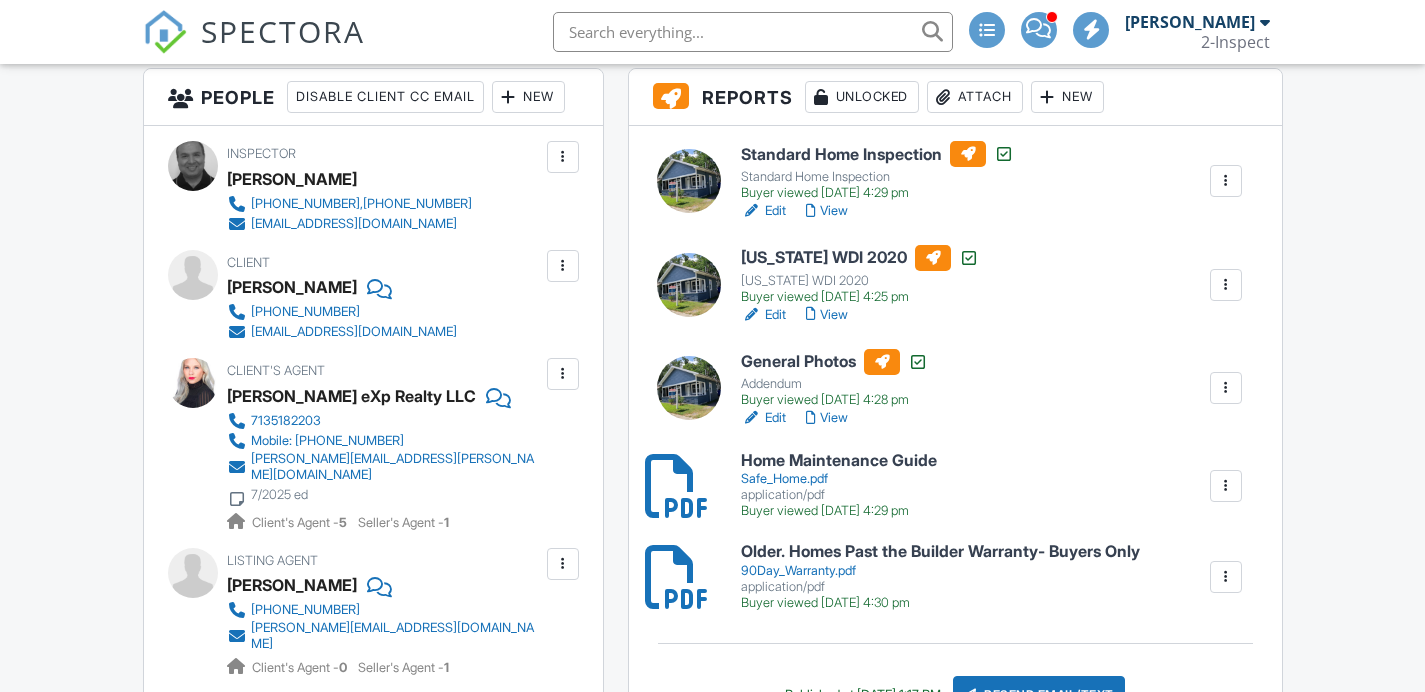 click on "View" at bounding box center (827, 211) 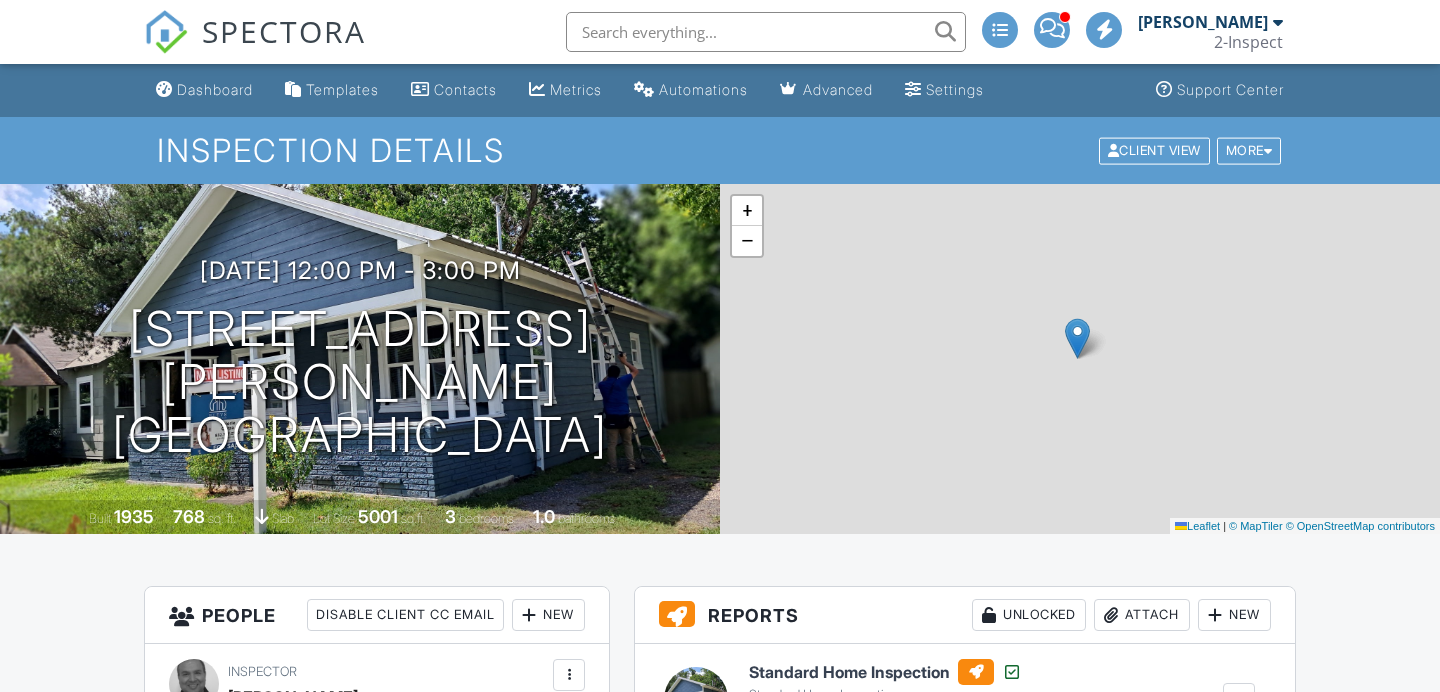 scroll, scrollTop: 744, scrollLeft: 0, axis: vertical 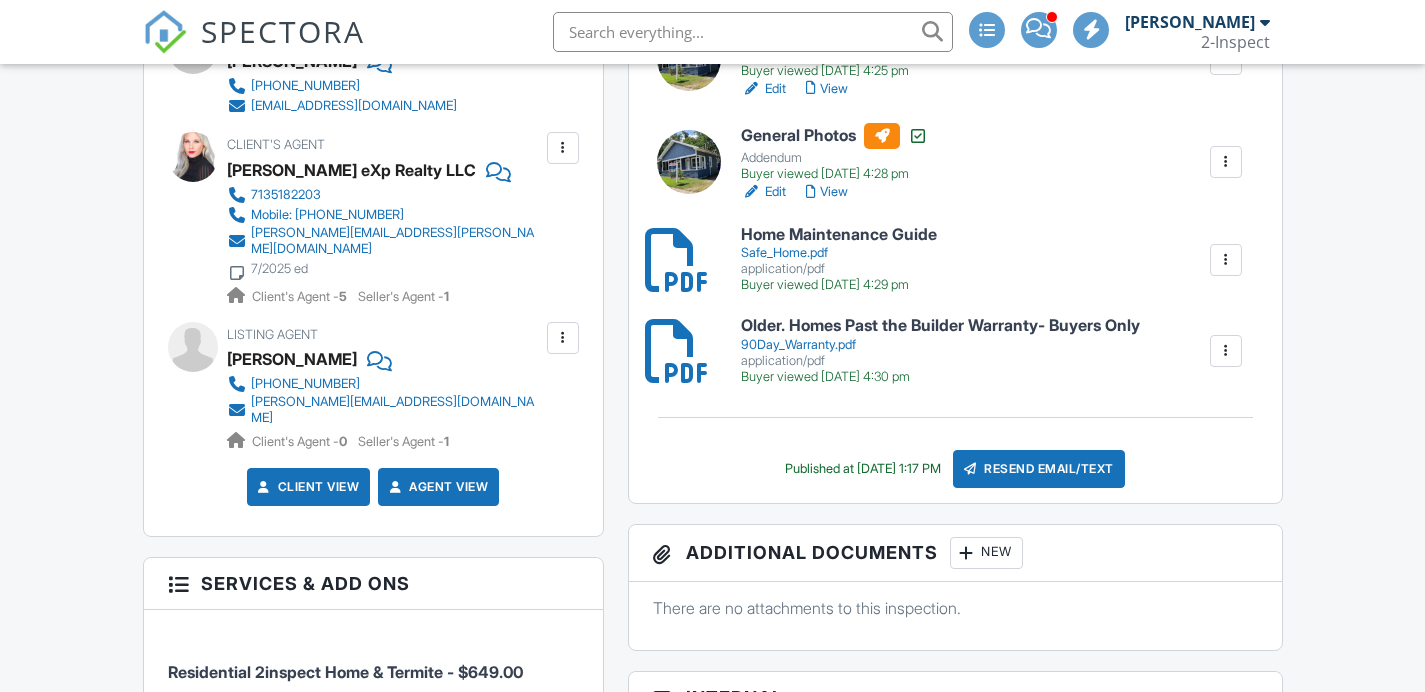 click on "Resend Email/Text" at bounding box center [1039, 469] 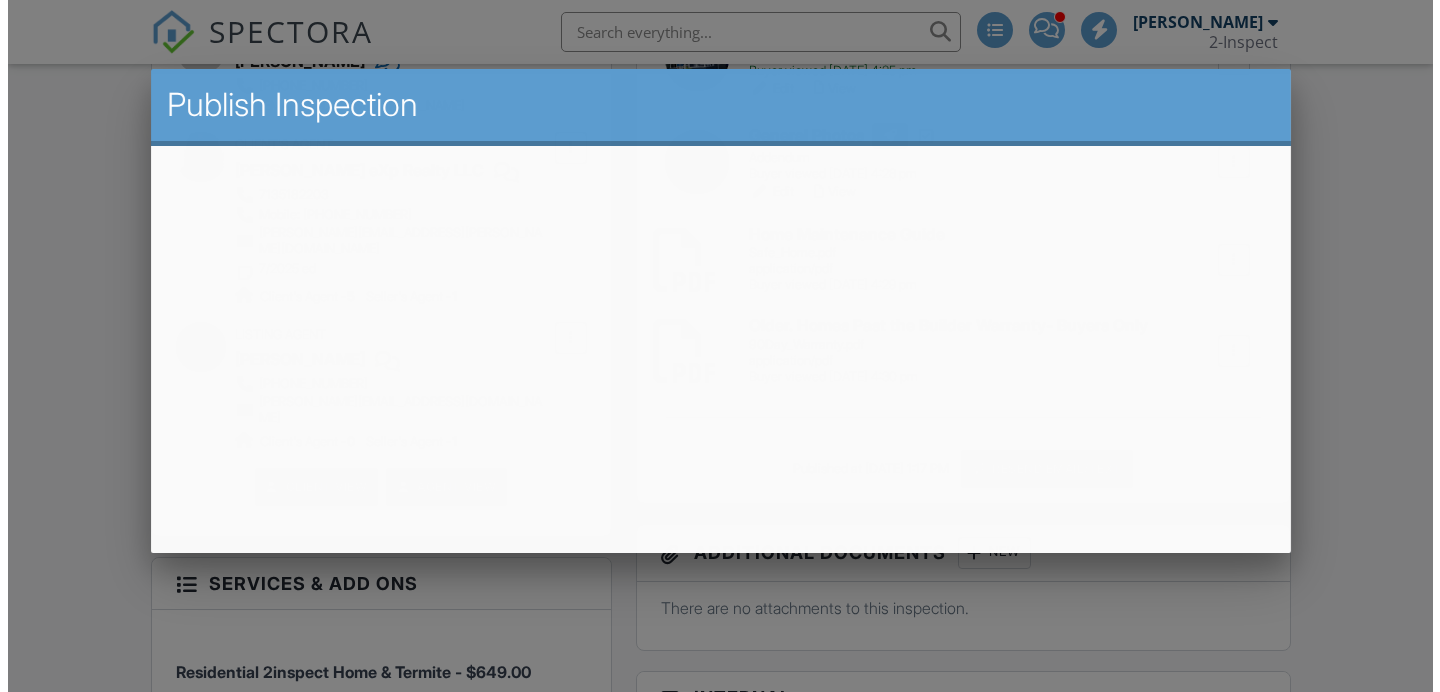 scroll, scrollTop: 744, scrollLeft: 0, axis: vertical 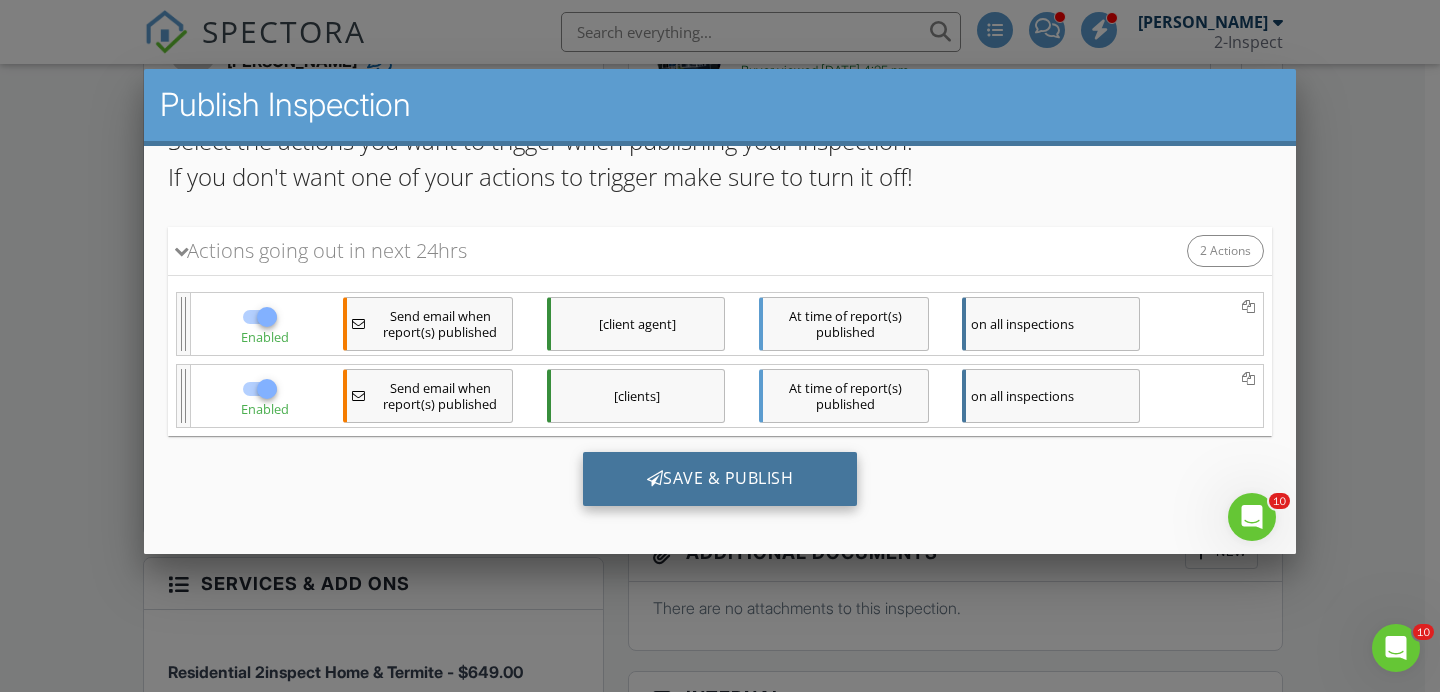 click on "Save & Publish" at bounding box center [720, 479] 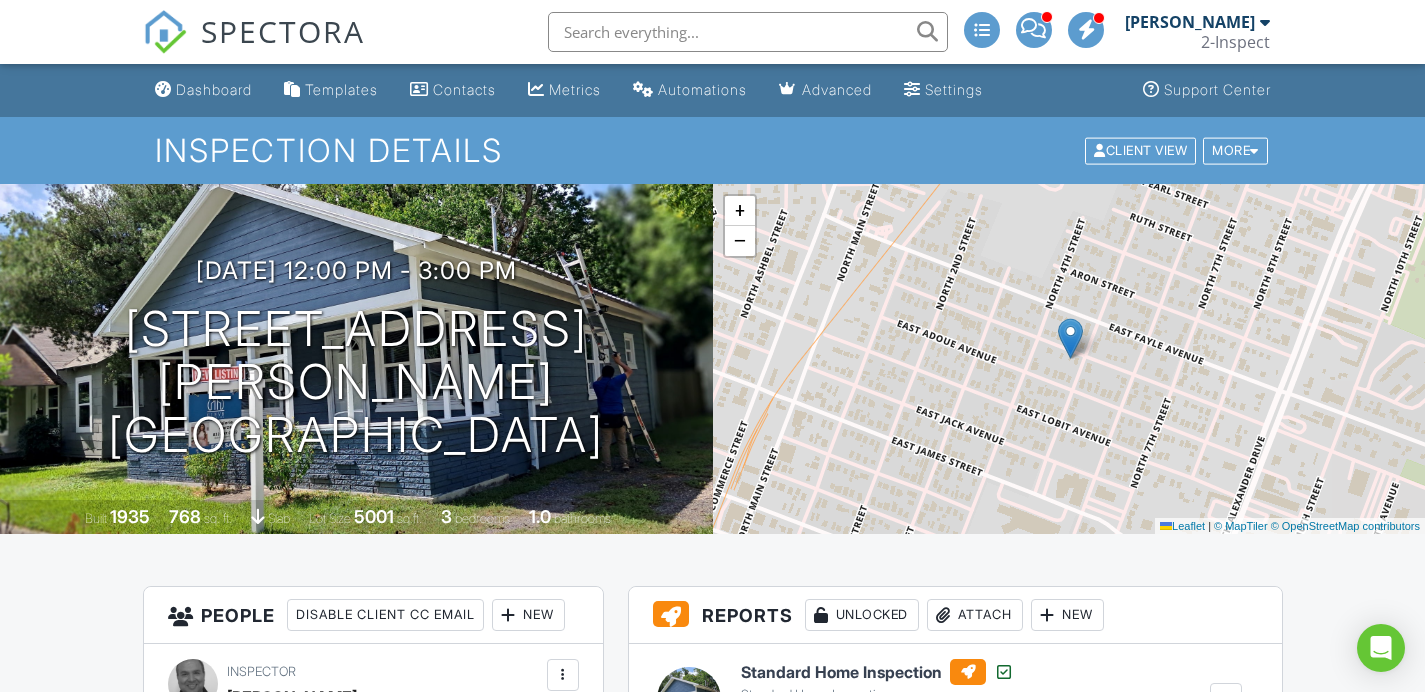 scroll, scrollTop: 292, scrollLeft: 0, axis: vertical 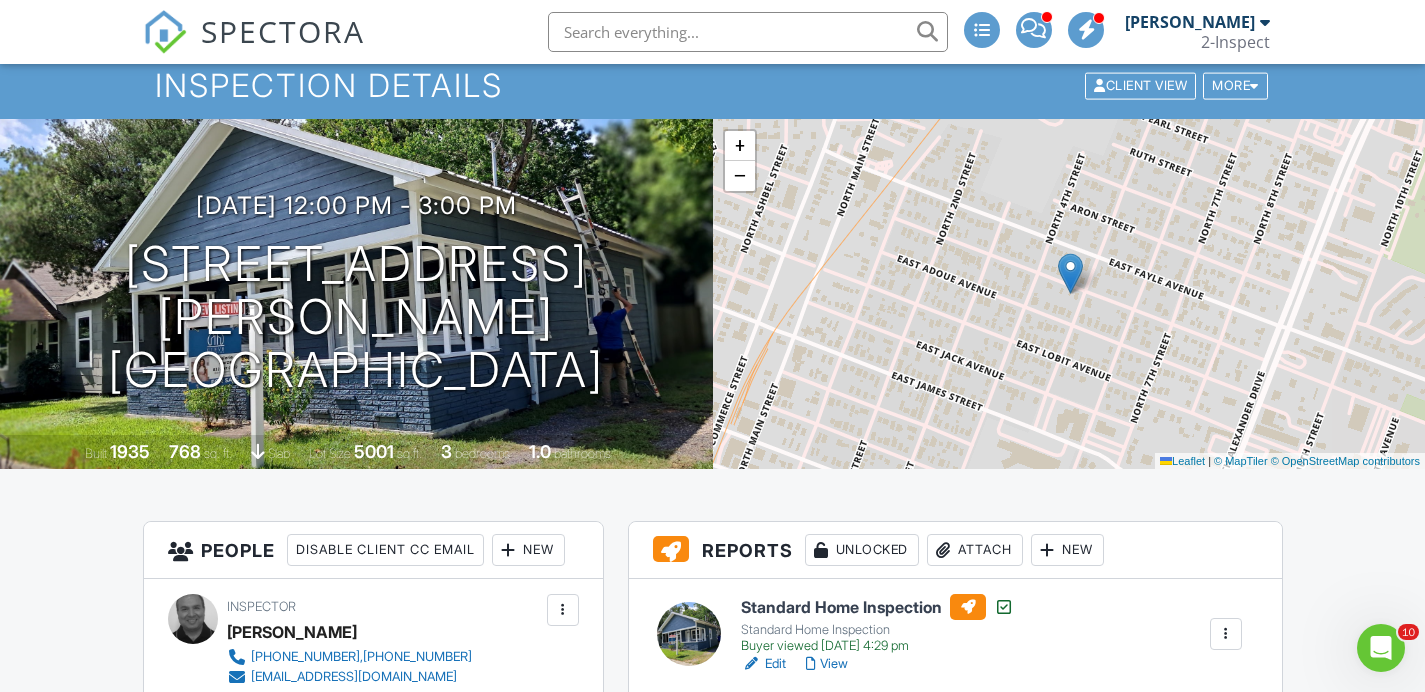 click on "07/09/2025 12:00 pm
- 3:00 pm
417 E Hunnicutt St
Baytown, TX 77520" at bounding box center [356, 294] 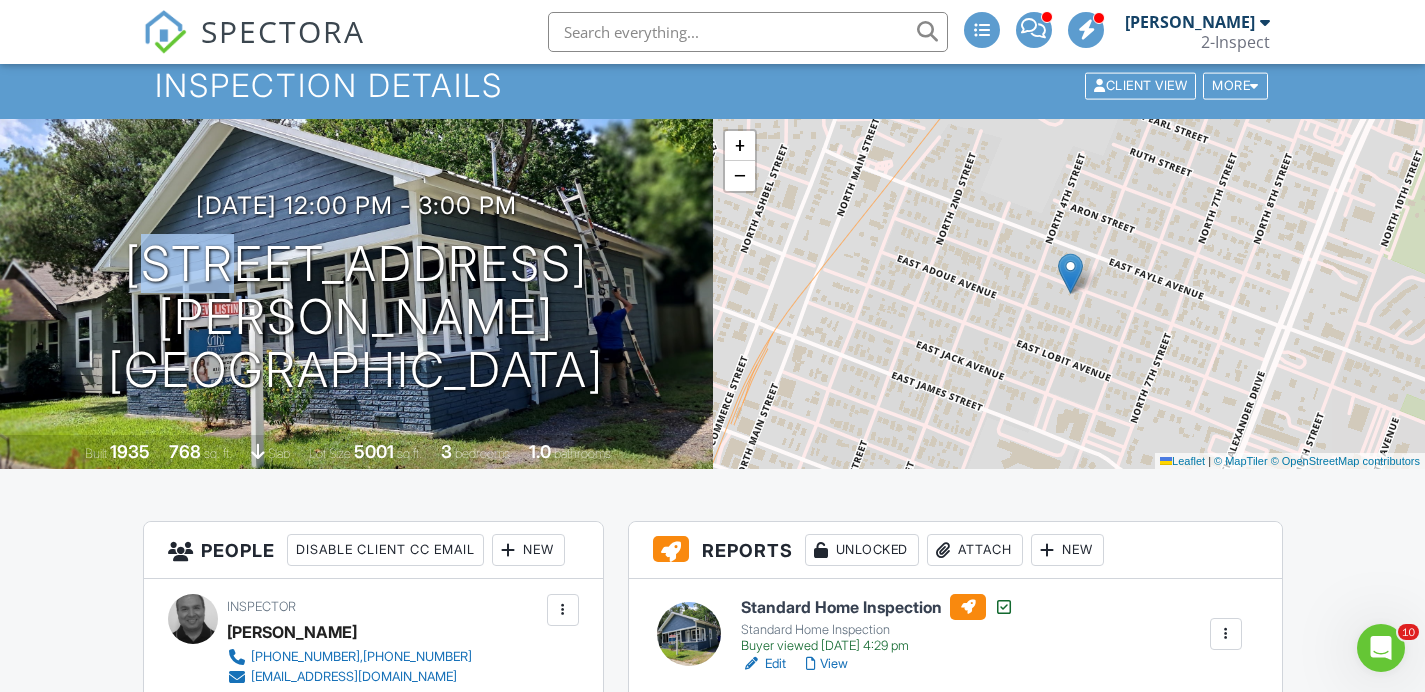 click on "07/09/2025 12:00 pm
- 3:00 pm
417 E Hunnicutt St
Baytown, TX 77520" at bounding box center [356, 294] 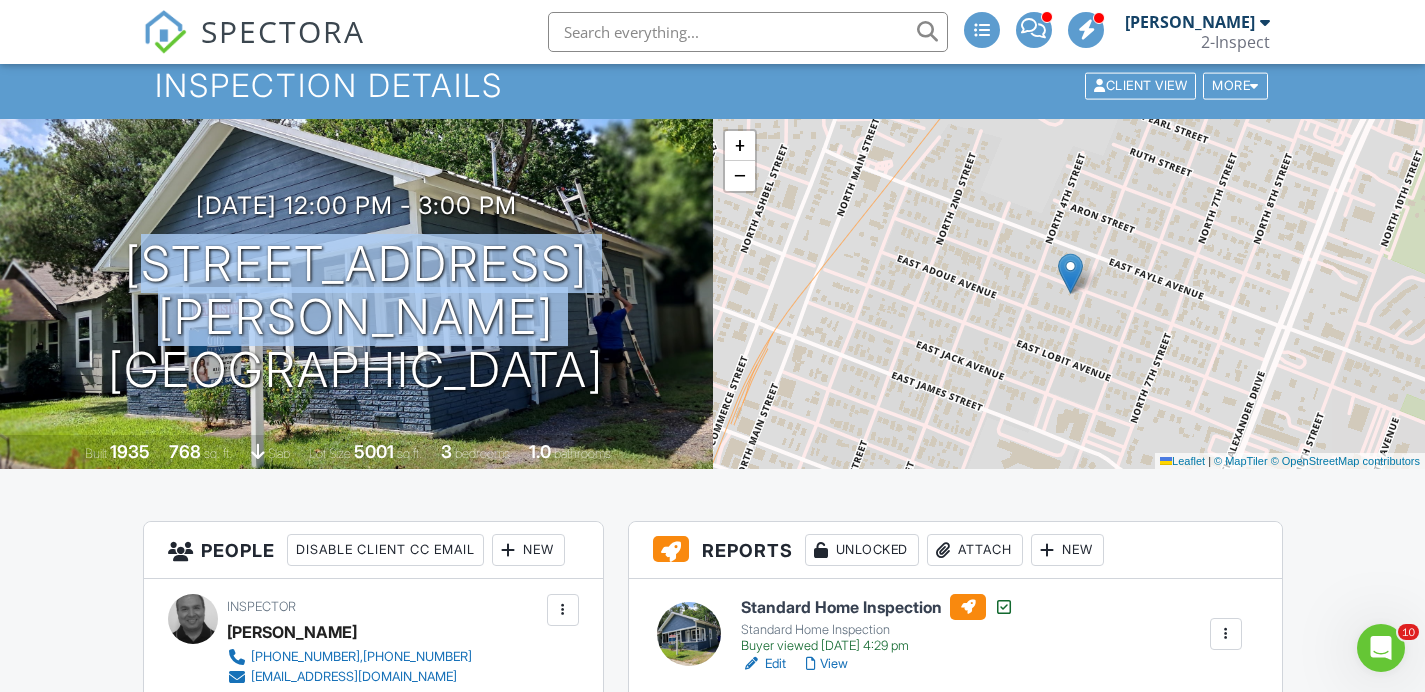 click on "07/09/2025 12:00 pm
- 3:00 pm
417 E Hunnicutt St
Baytown, TX 77520" at bounding box center (356, 294) 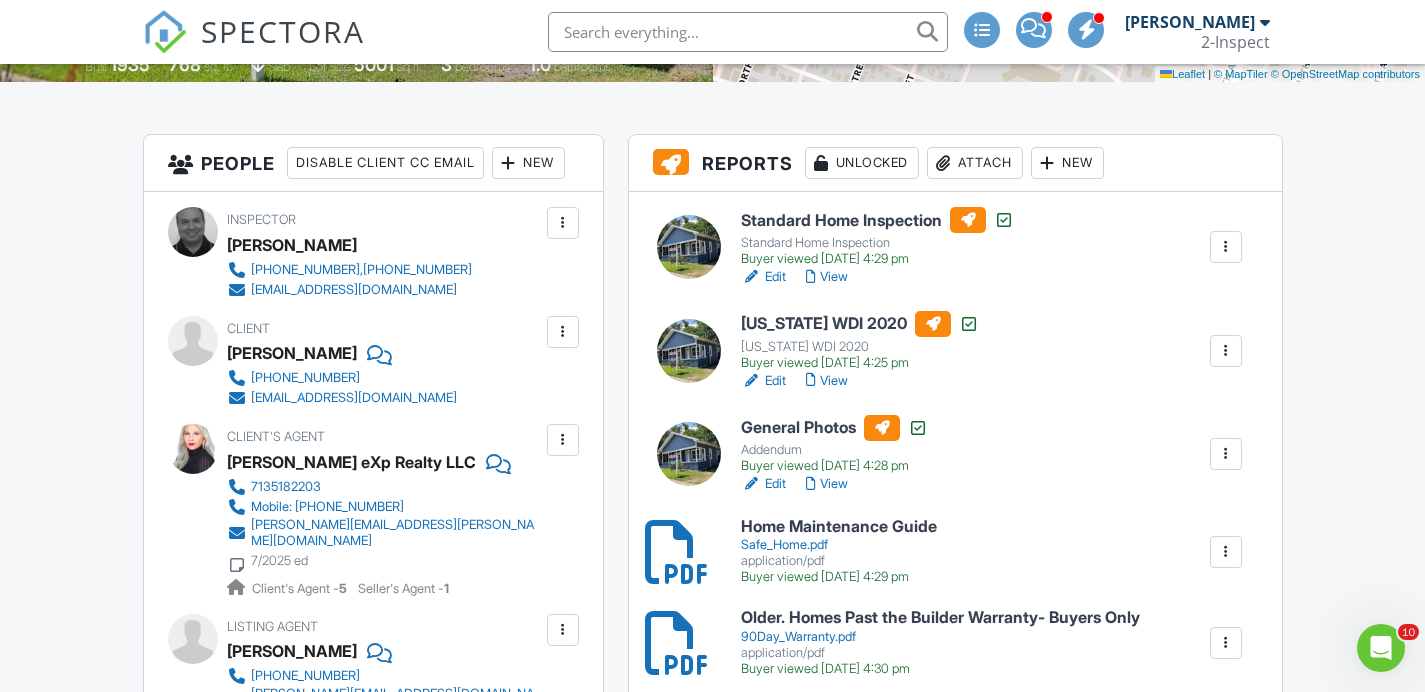 scroll, scrollTop: 454, scrollLeft: 0, axis: vertical 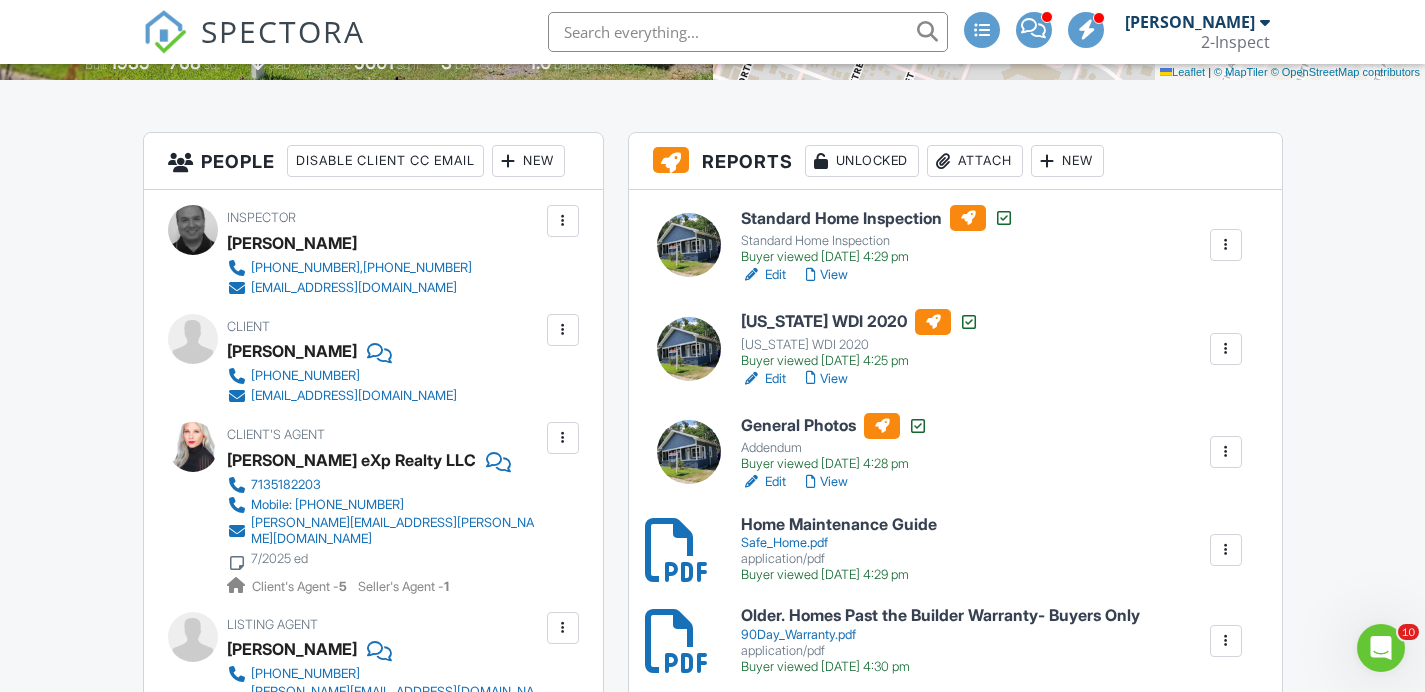 click on "Client
Deanne Upnest
(832) 459-7780
deannebeller@gmail.com" at bounding box center [390, 360] 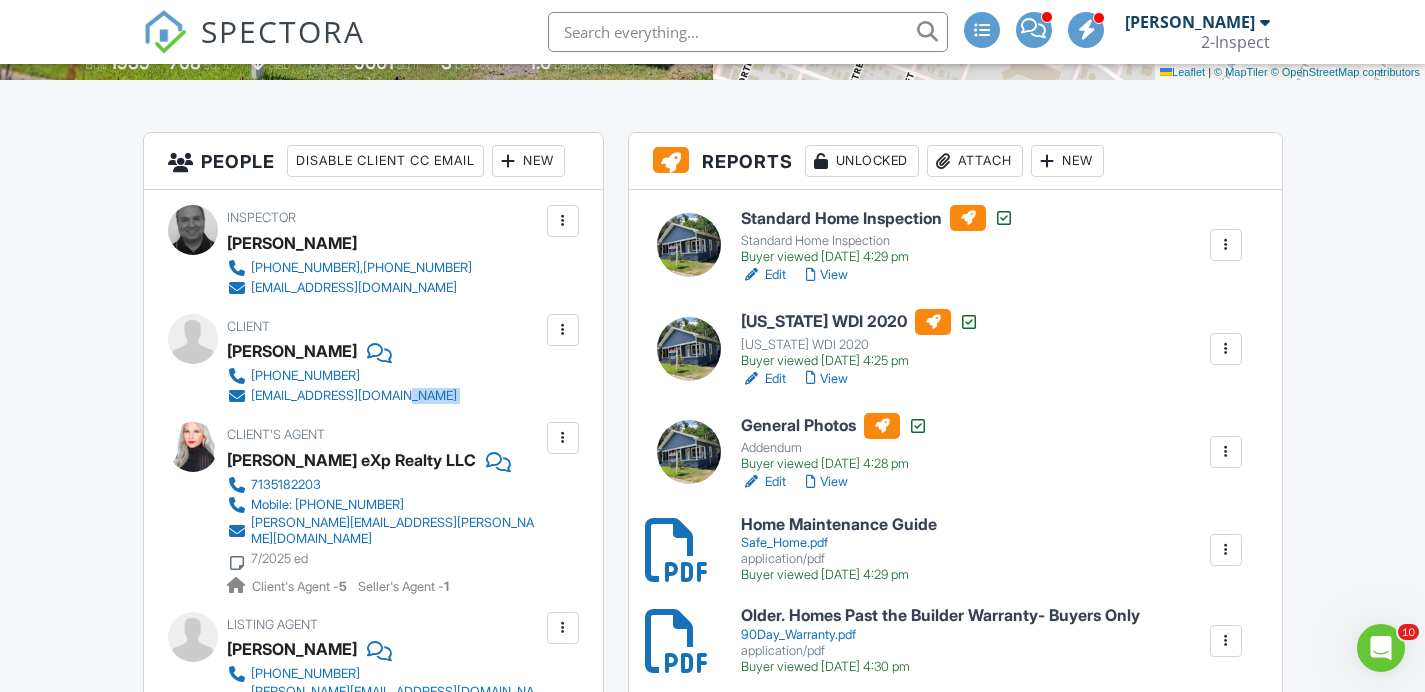 click on "Client
Deanne Upnest
(832) 459-7780
deannebeller@gmail.com" at bounding box center (390, 360) 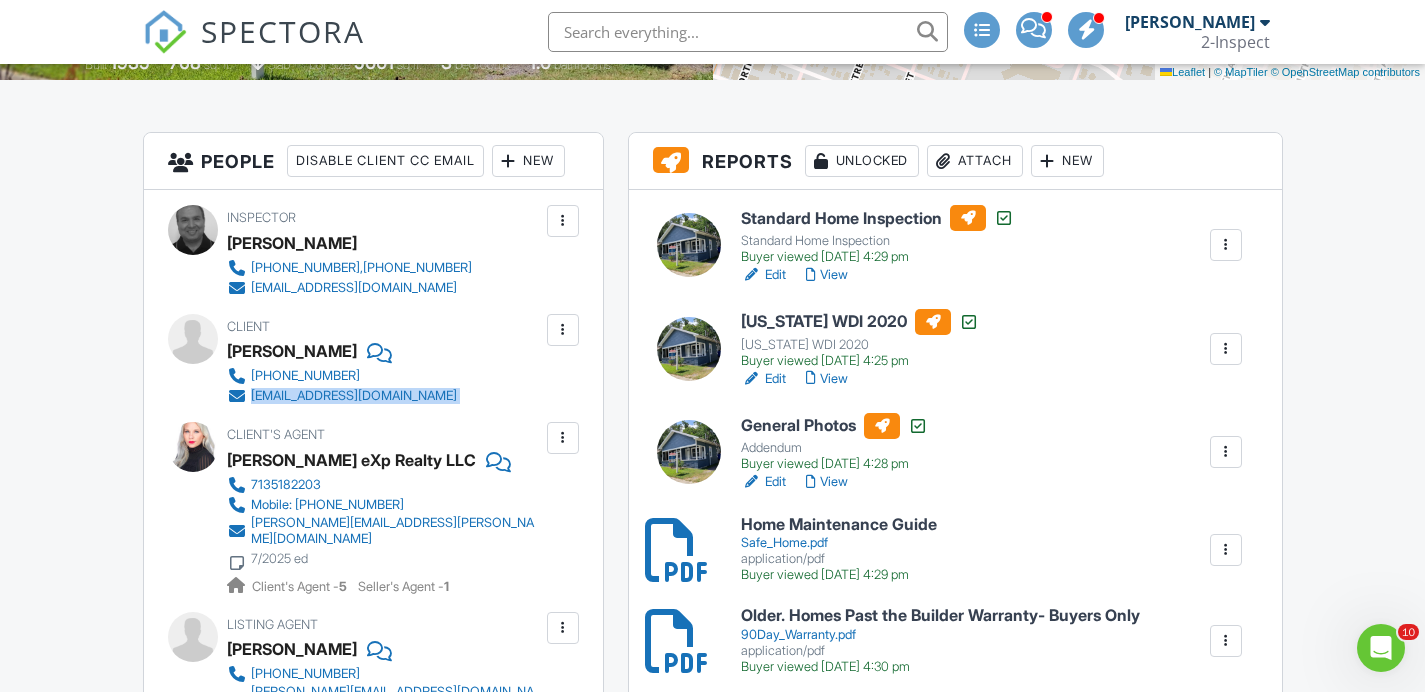 click on "Client
Deanne Upnest
(832) 459-7780
deannebeller@gmail.com" at bounding box center (390, 360) 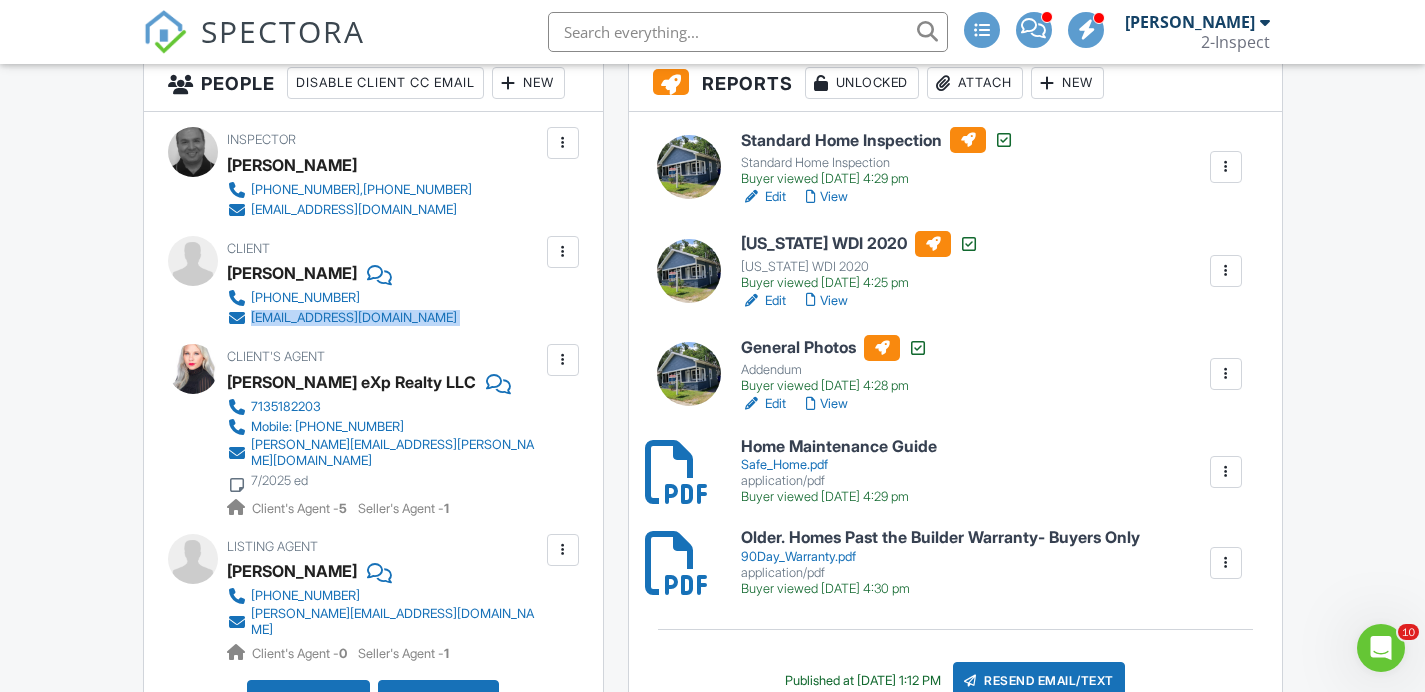 scroll, scrollTop: 540, scrollLeft: 0, axis: vertical 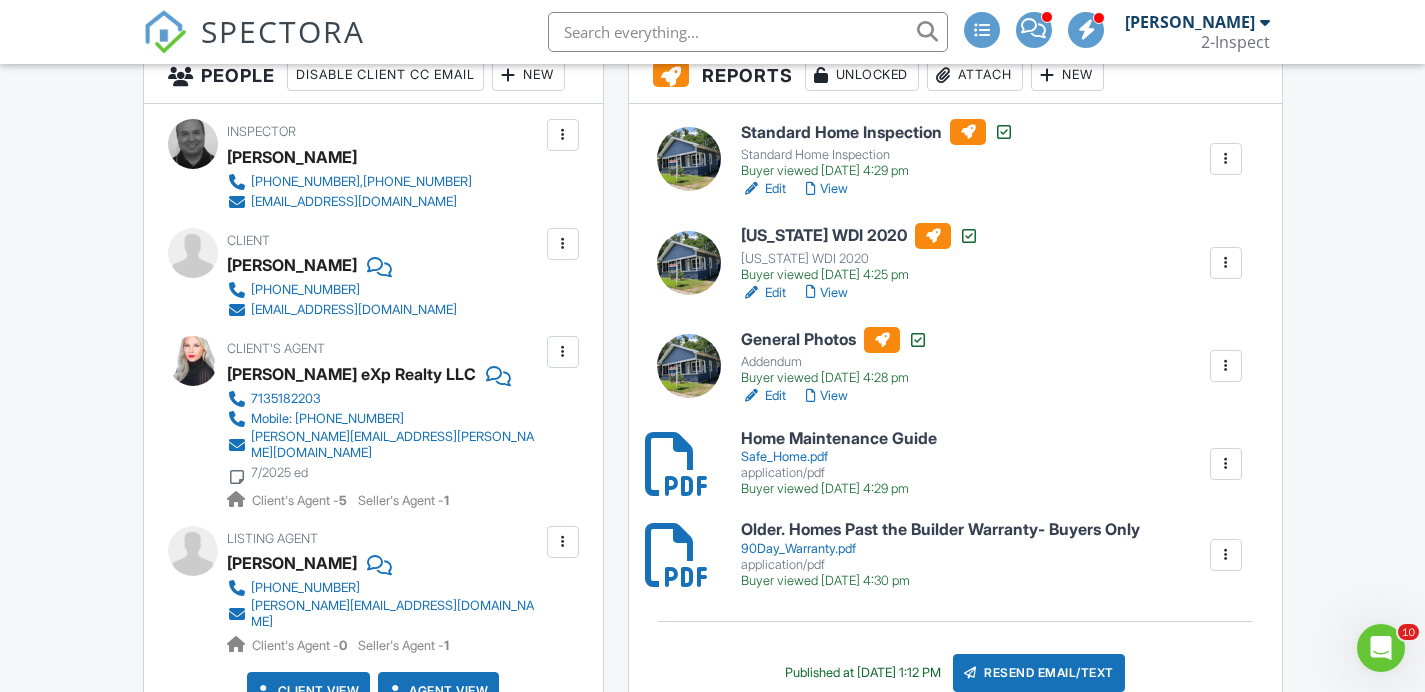 click on "Client's Agent
Shonna King eXp Realty LLC
7135182203
Mobile: 7135182203
shonna.king@exprealty.com
7/2025 ed
Client's Agent -
5
Seller's Agent -
1" at bounding box center [432, 423] 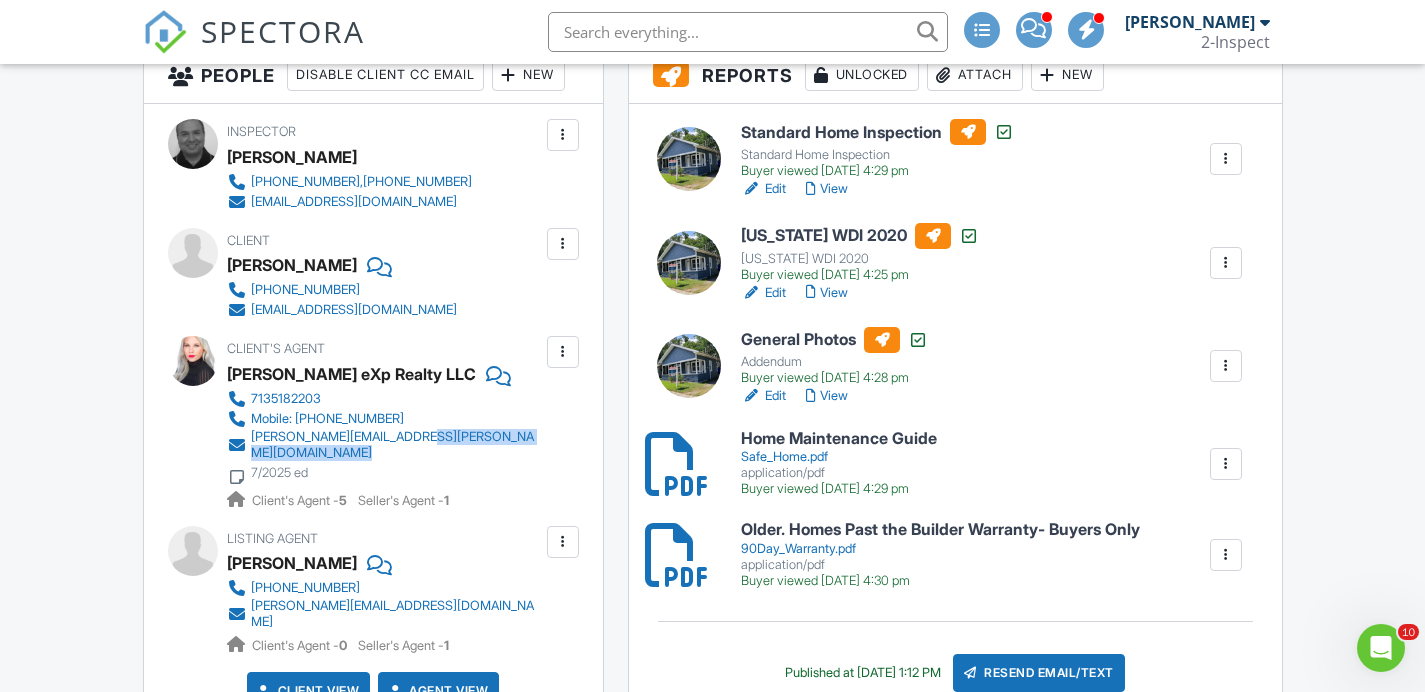 click on "Client's Agent
Shonna King eXp Realty LLC
7135182203
Mobile: 7135182203
shonna.king@exprealty.com
7/2025 ed
Client's Agent -
5
Seller's Agent -
1" at bounding box center (432, 423) 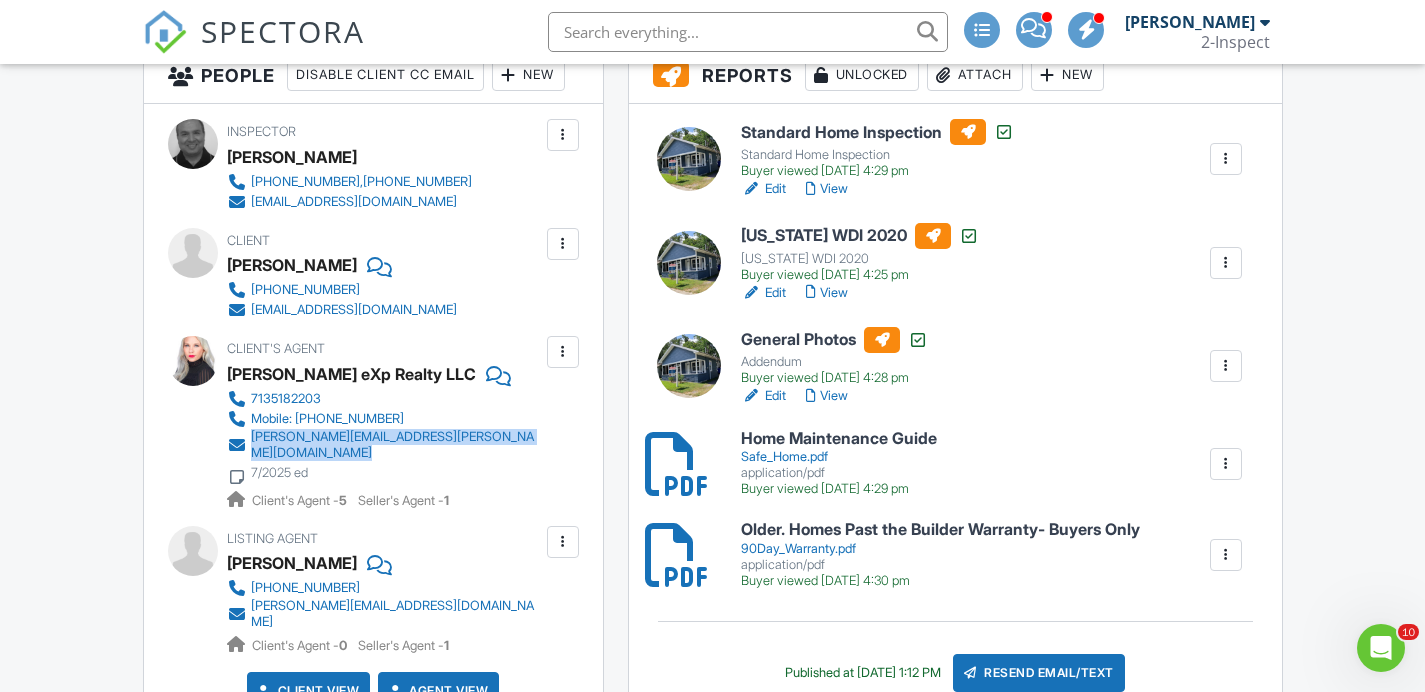click on "Client's Agent
Shonna King eXp Realty LLC
7135182203
Mobile: 7135182203
shonna.king@exprealty.com
7/2025 ed
Client's Agent -
5
Seller's Agent -
1" at bounding box center [432, 423] 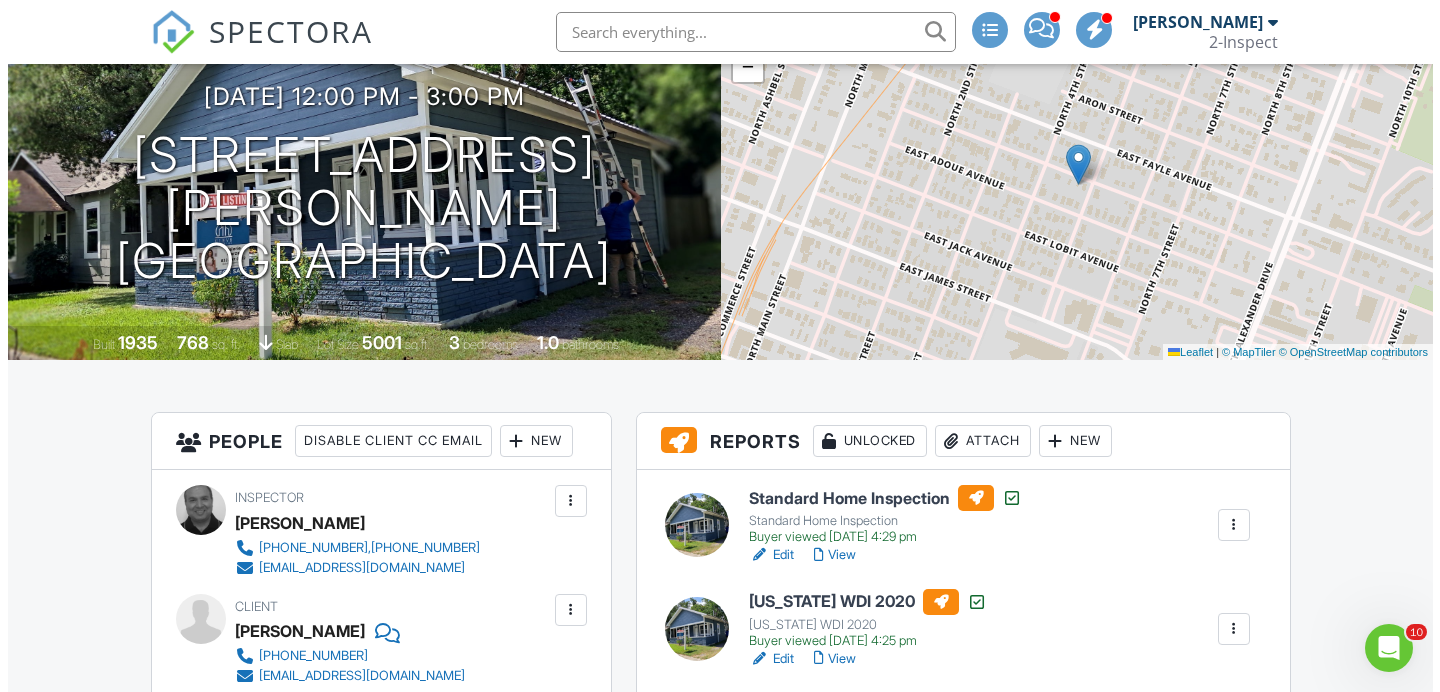 scroll, scrollTop: 173, scrollLeft: 0, axis: vertical 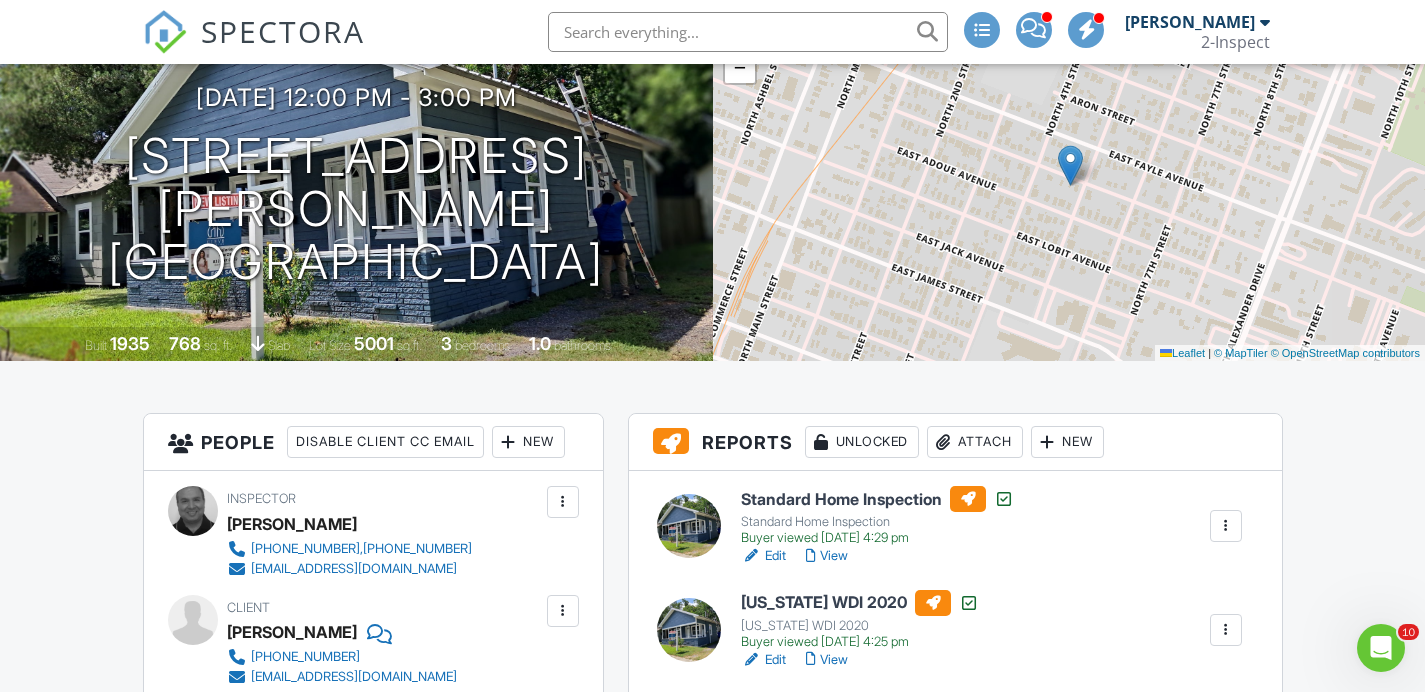 click at bounding box center (509, 442) 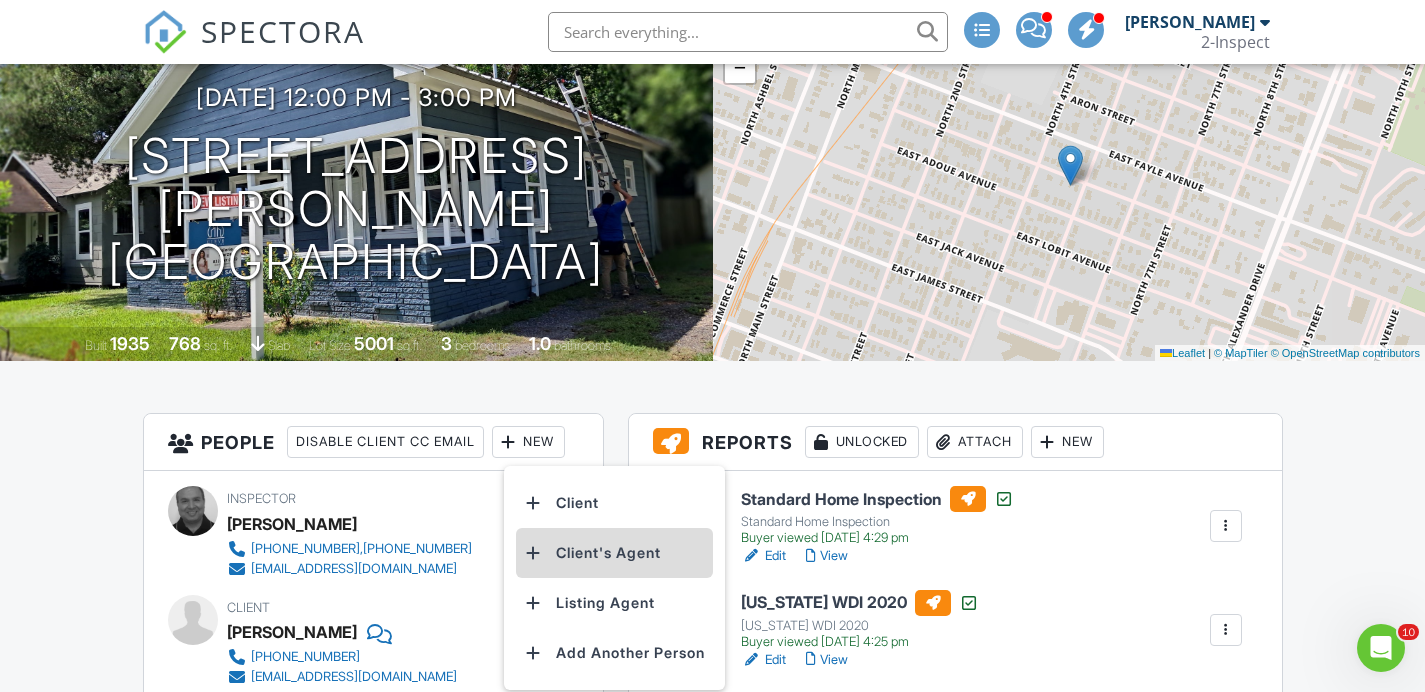 click on "Client's Agent" at bounding box center (614, 553) 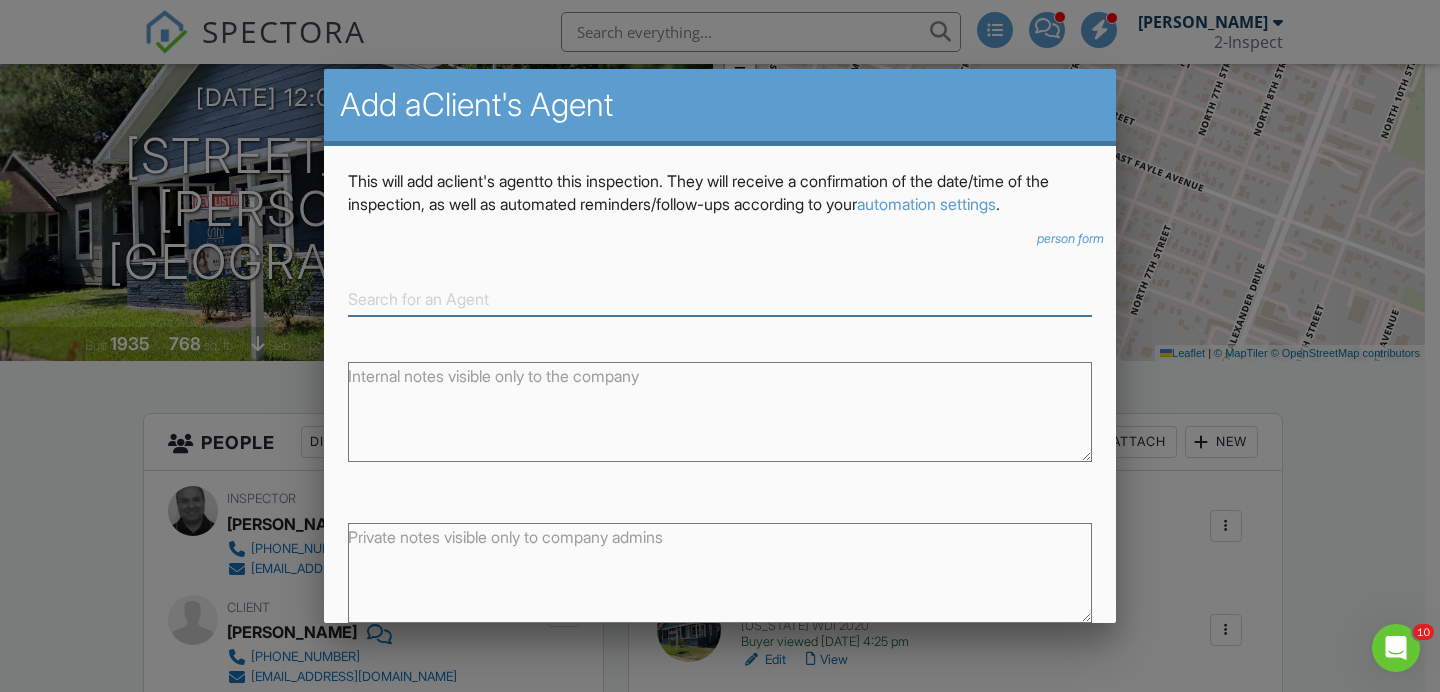 click at bounding box center (720, 299) 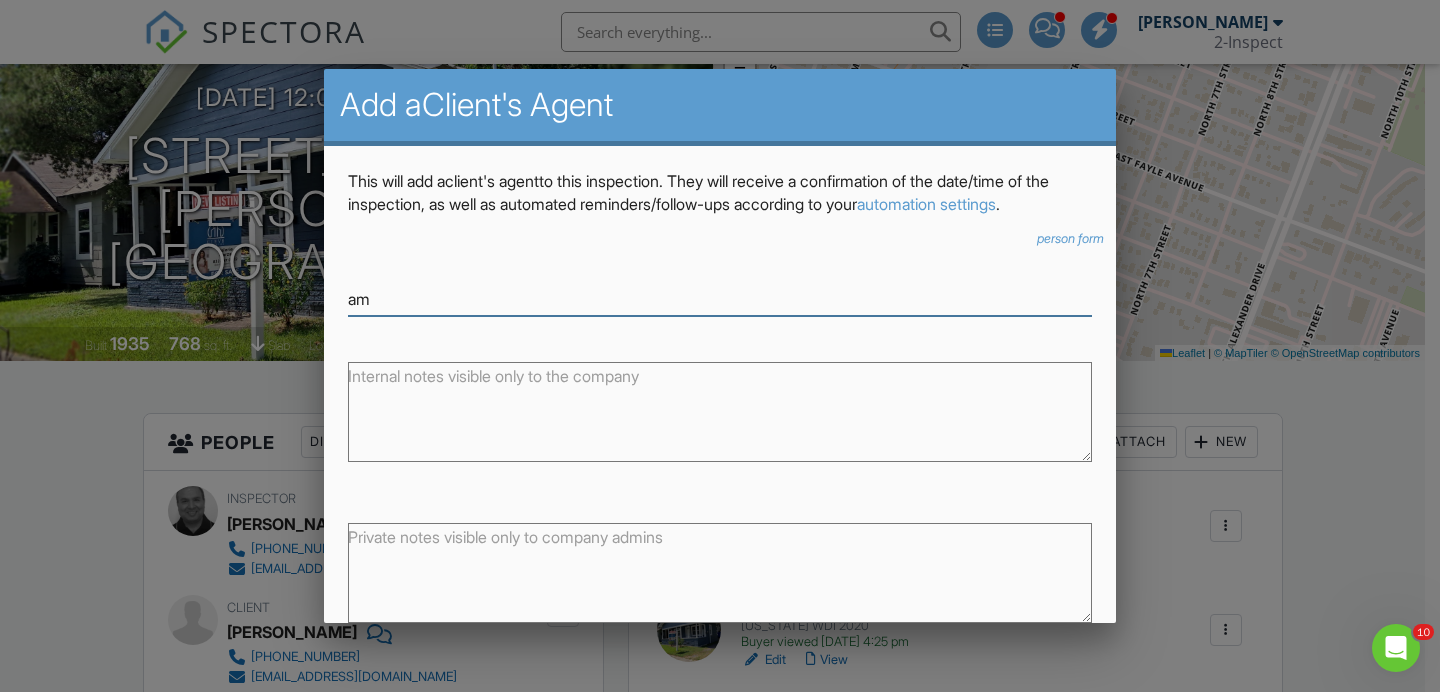 type on "a" 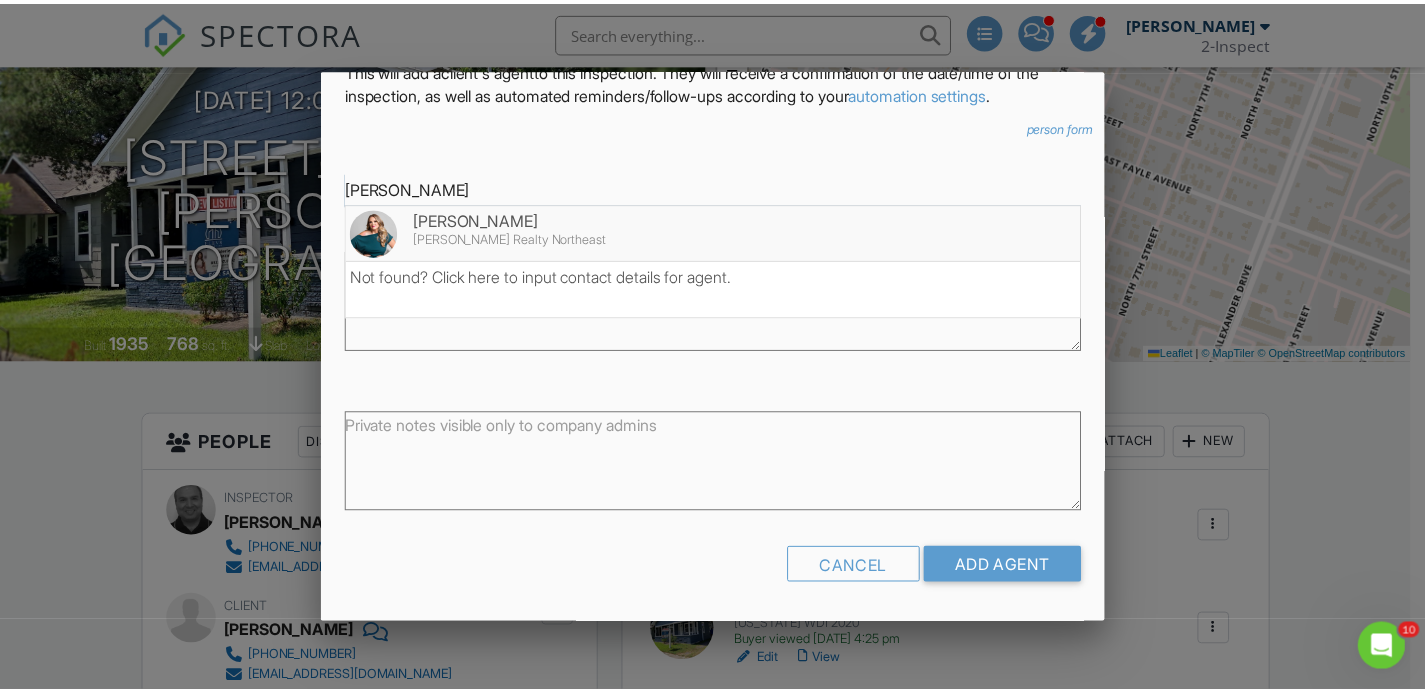 scroll, scrollTop: 0, scrollLeft: 0, axis: both 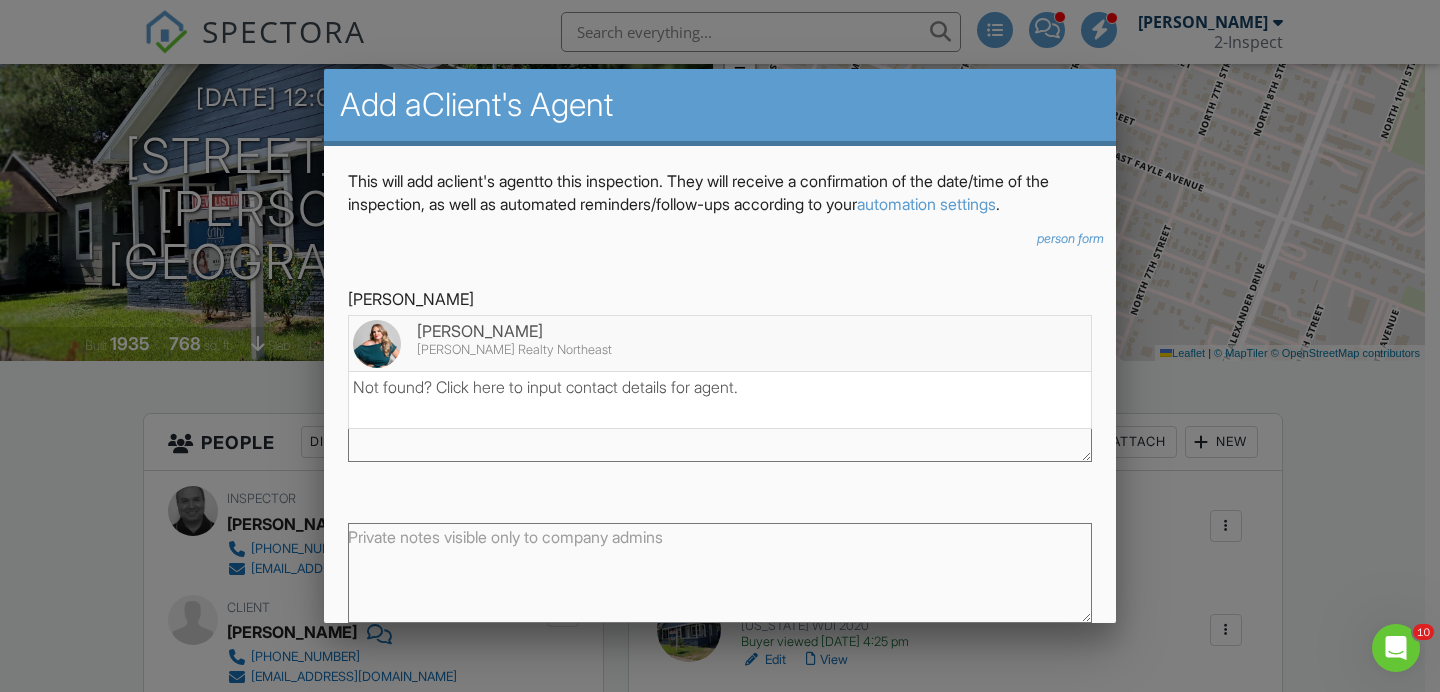 type on "amanda" 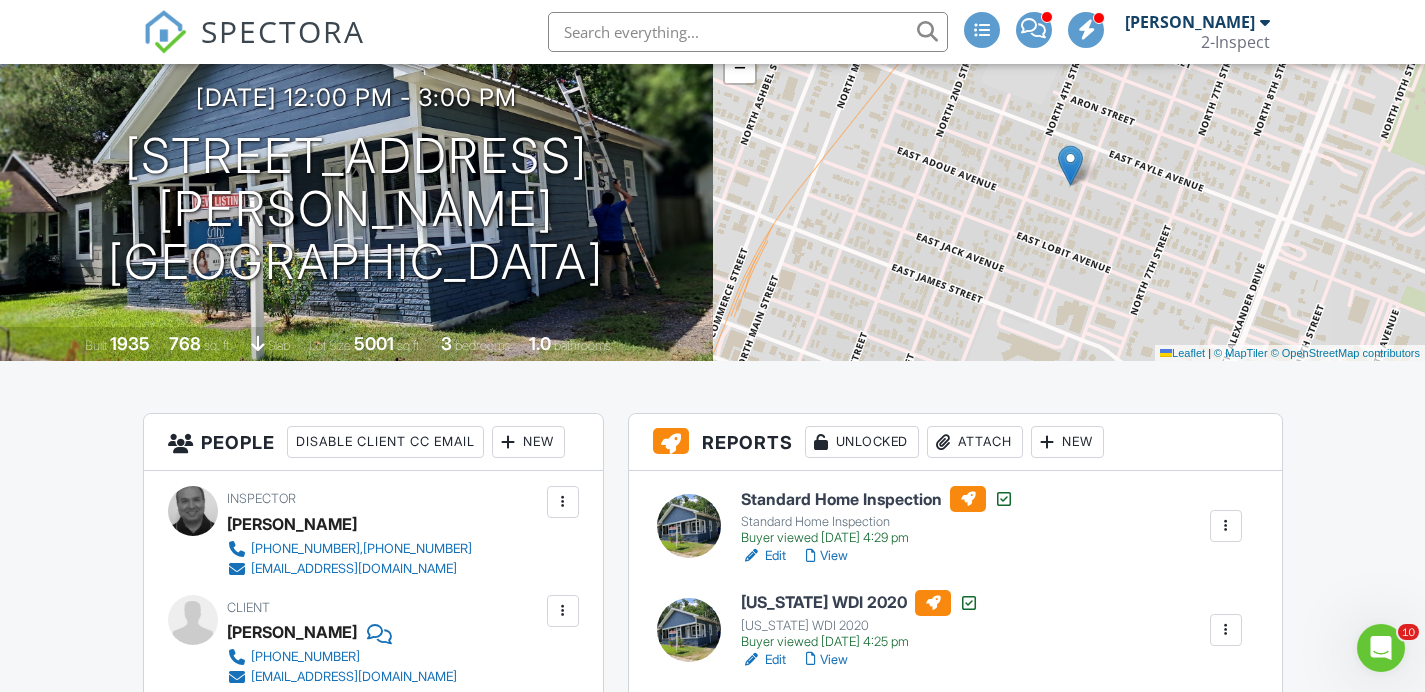 scroll, scrollTop: 274, scrollLeft: 0, axis: vertical 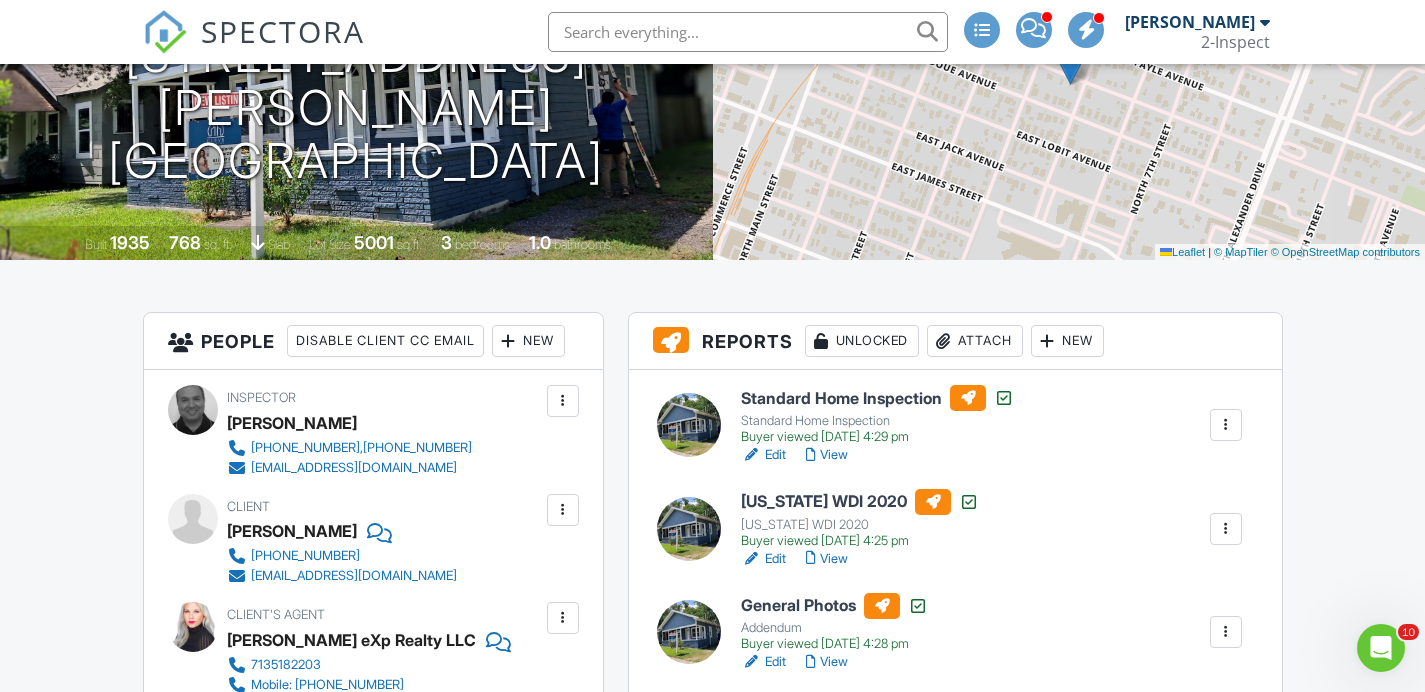 click on "View" at bounding box center (827, 455) 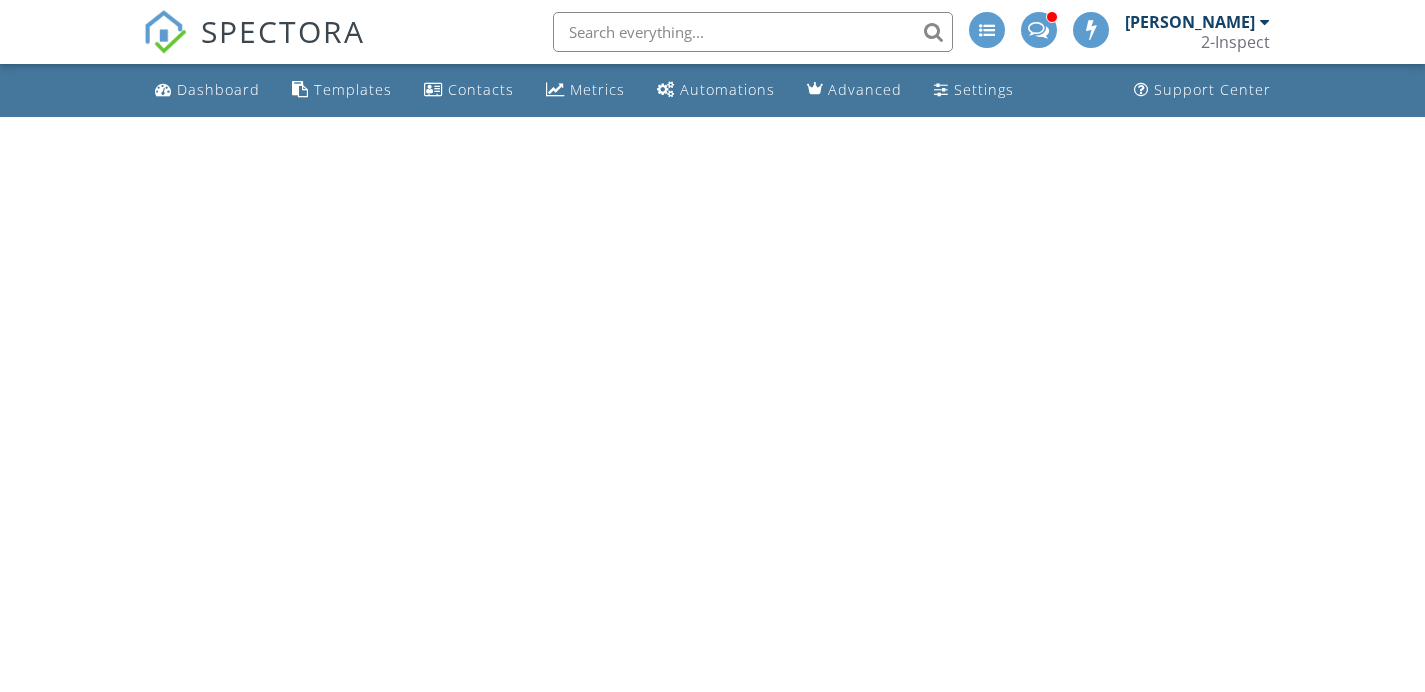 scroll, scrollTop: 0, scrollLeft: 0, axis: both 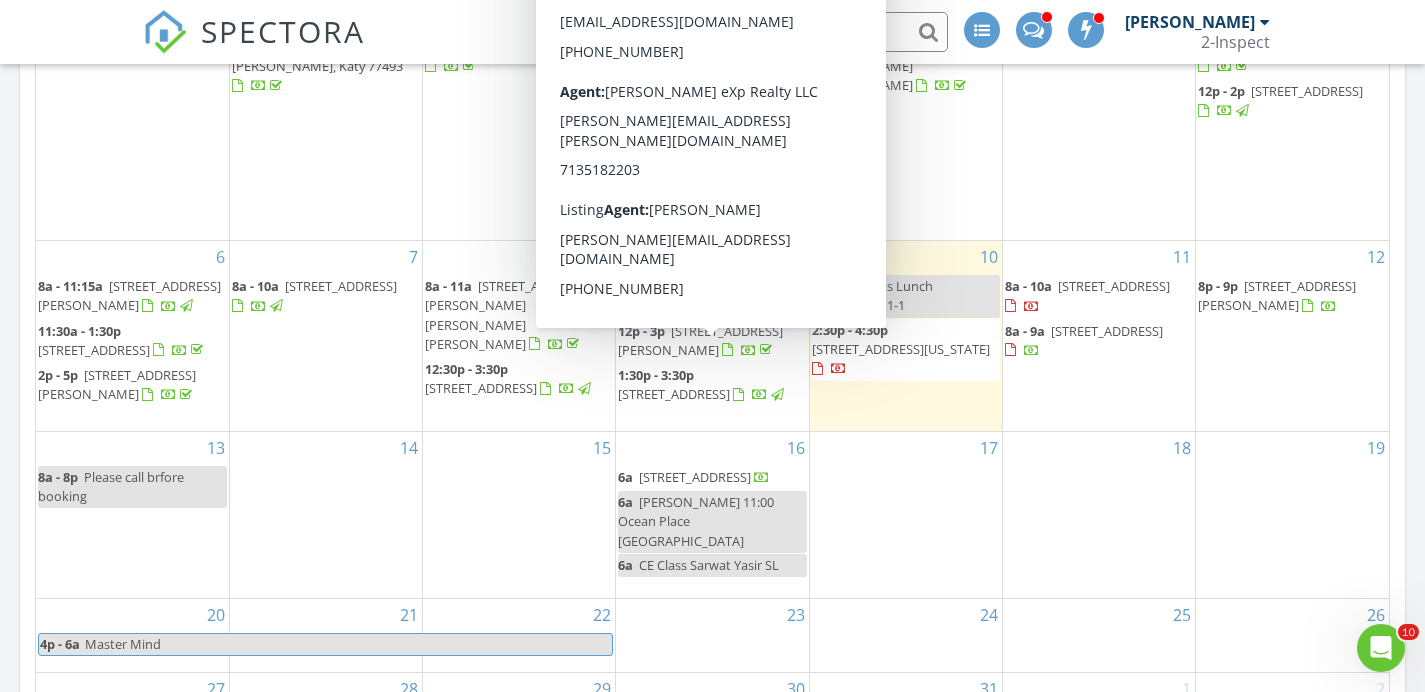 click on "417 E Hunnicutt St, Baytown 77520" at bounding box center [700, 340] 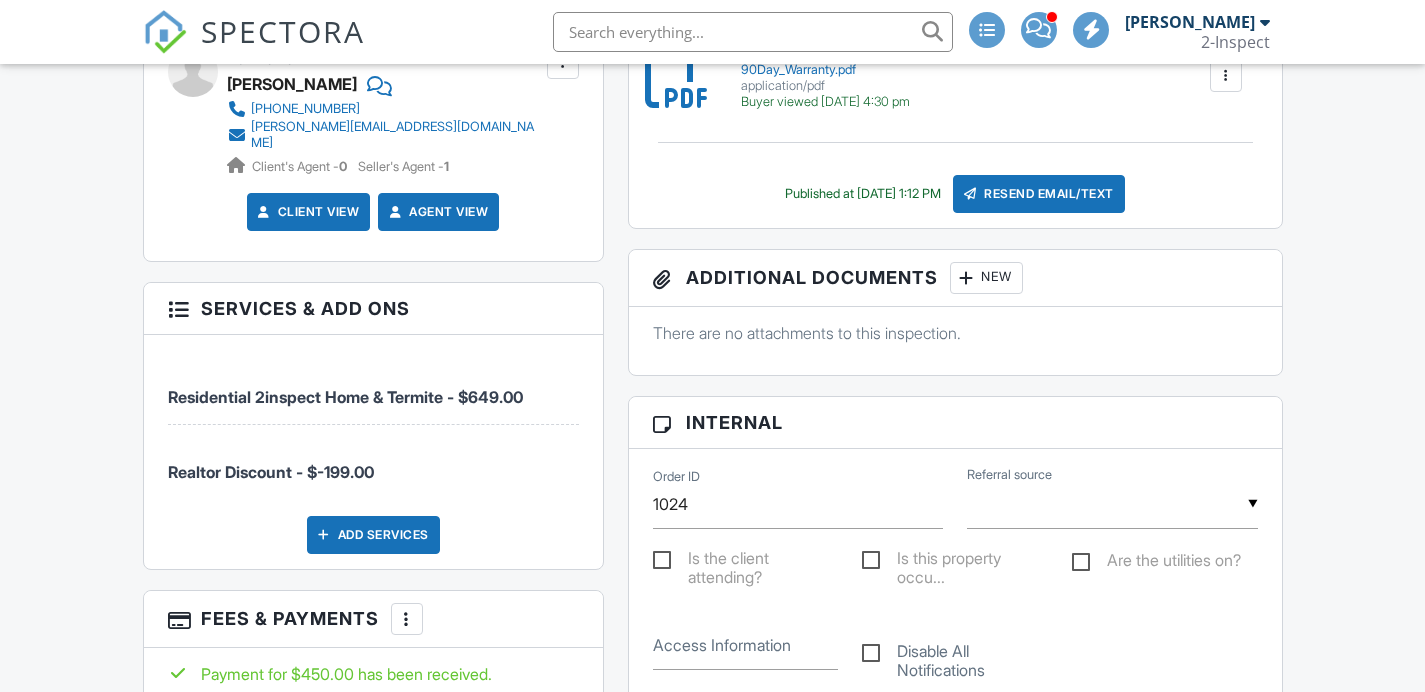 scroll, scrollTop: 209, scrollLeft: 0, axis: vertical 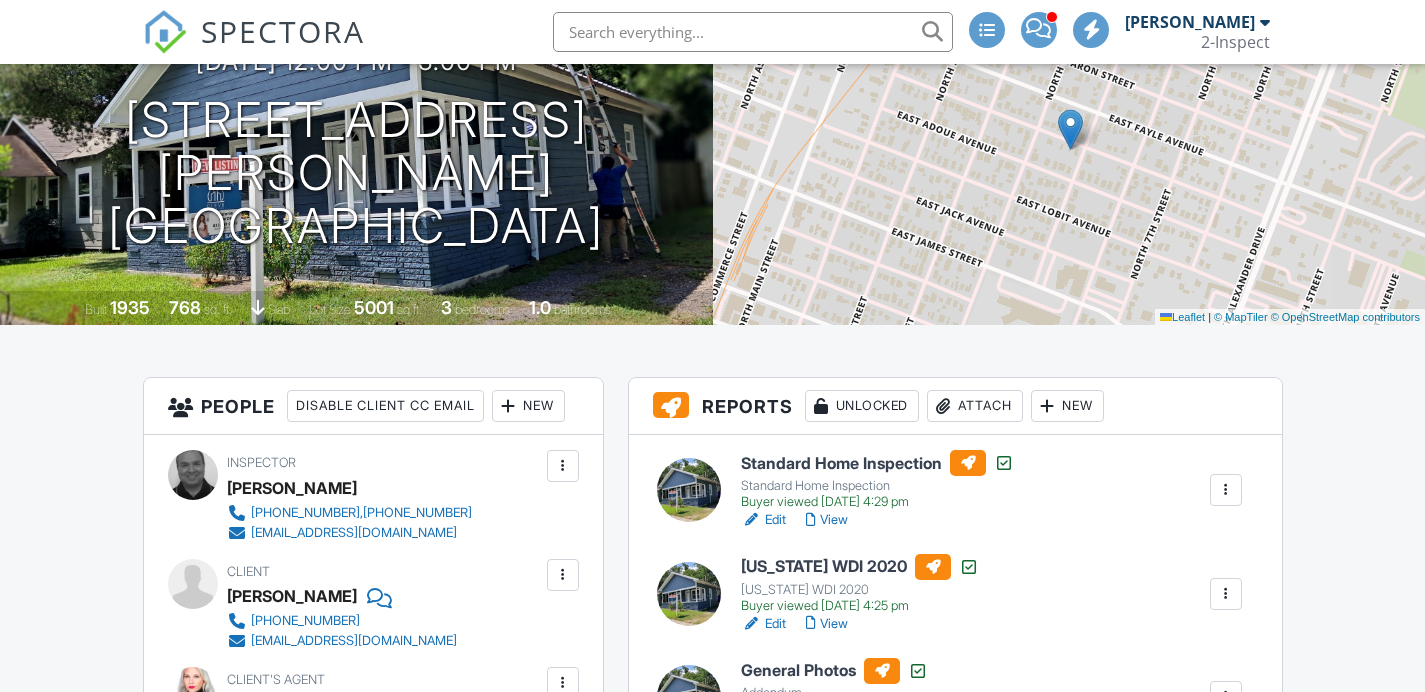 click on "View" at bounding box center (827, 520) 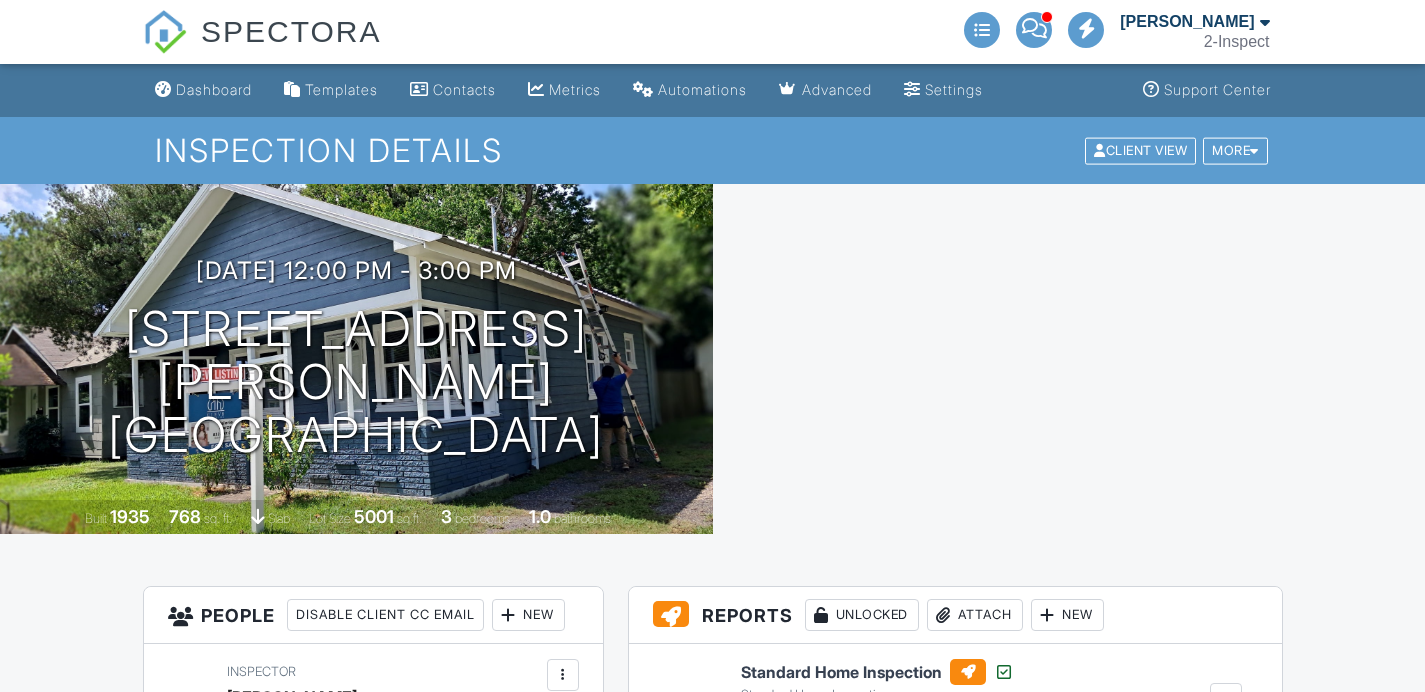 scroll, scrollTop: 0, scrollLeft: 0, axis: both 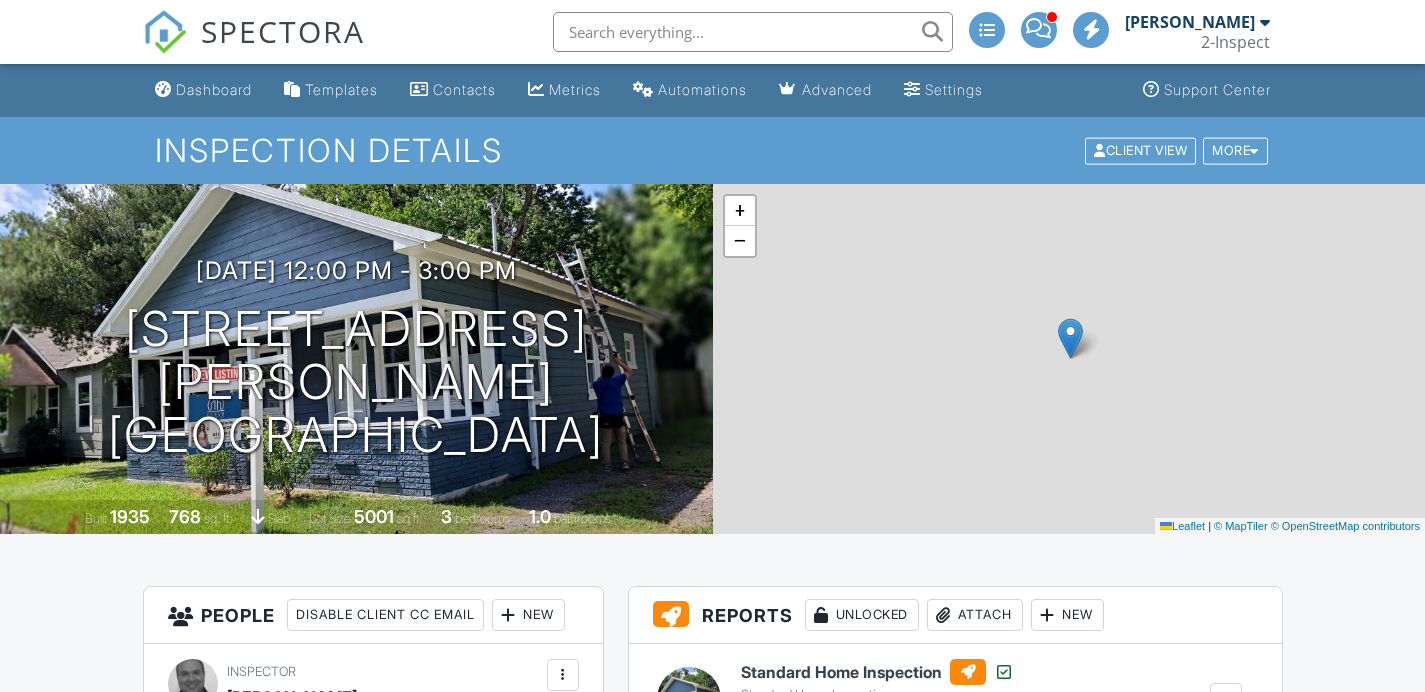 click on "Resend Email/Text" at bounding box center (1039, 1213) 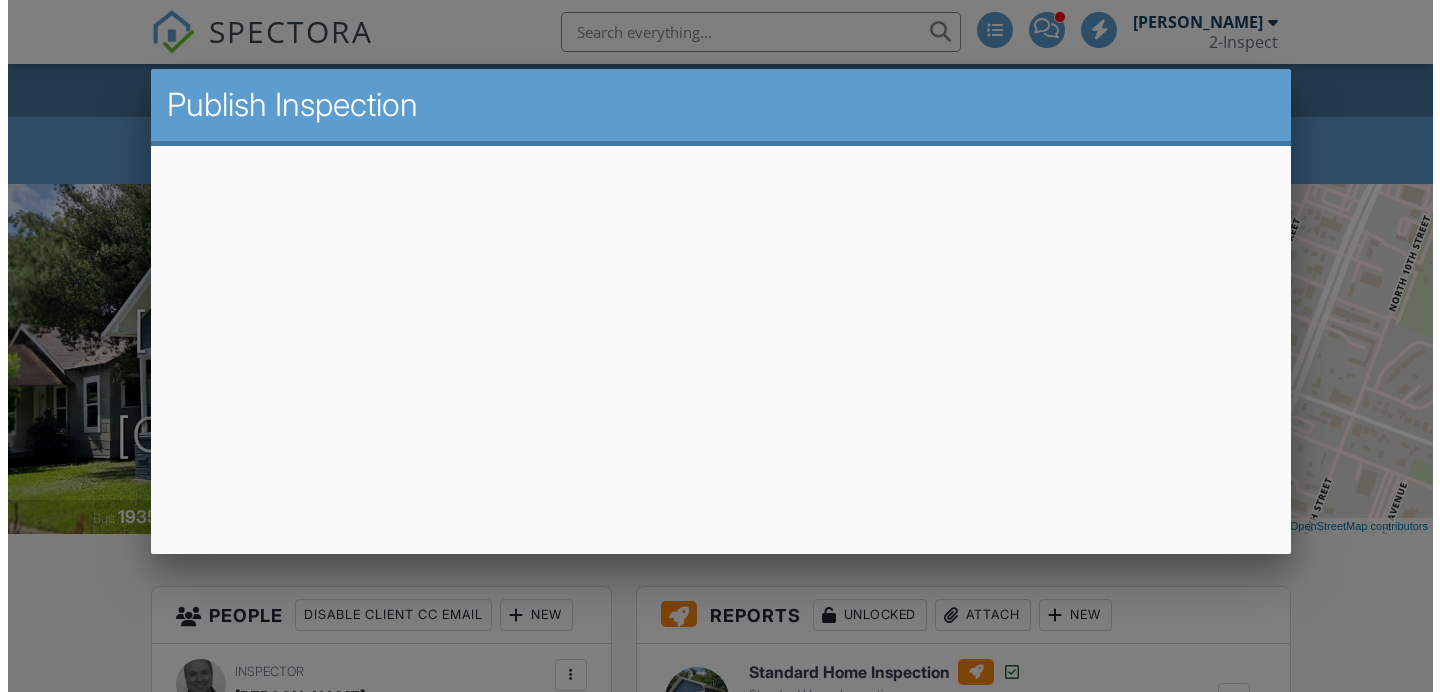 scroll, scrollTop: 709, scrollLeft: 0, axis: vertical 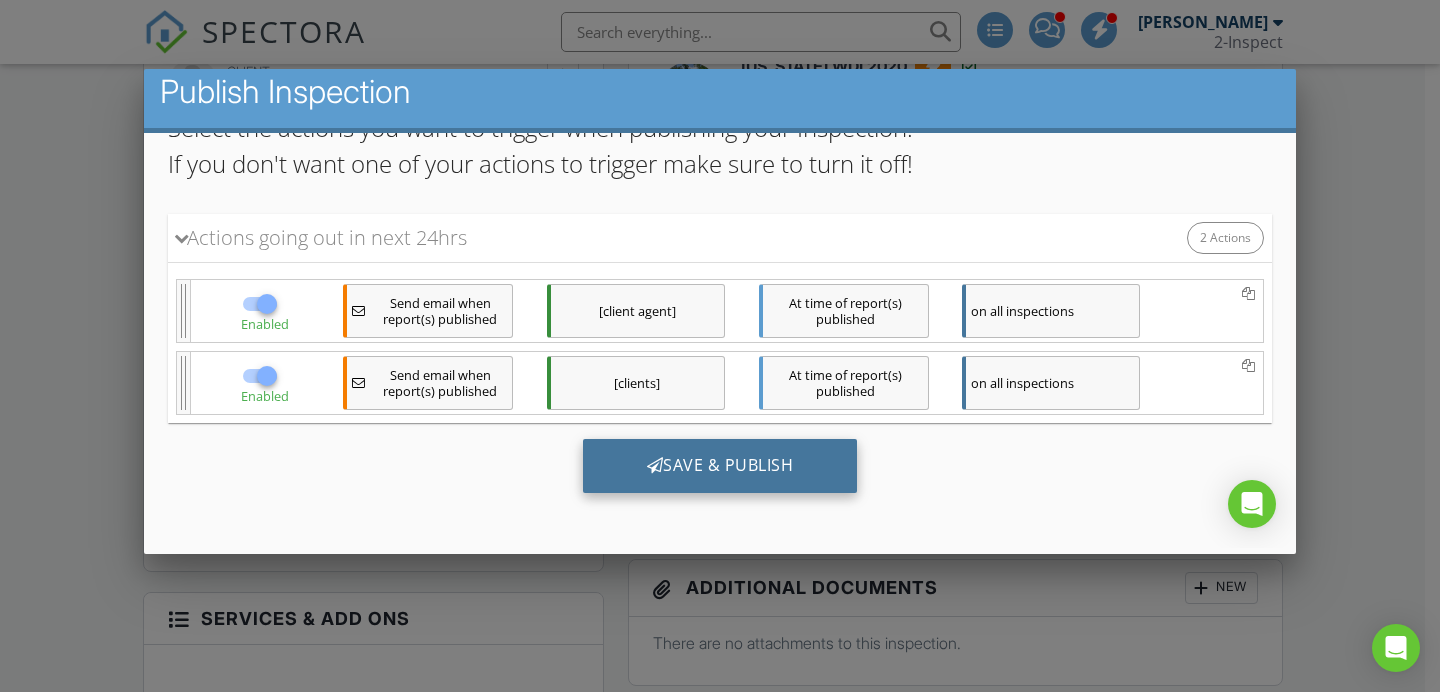 click on "Save & Publish" at bounding box center [720, 466] 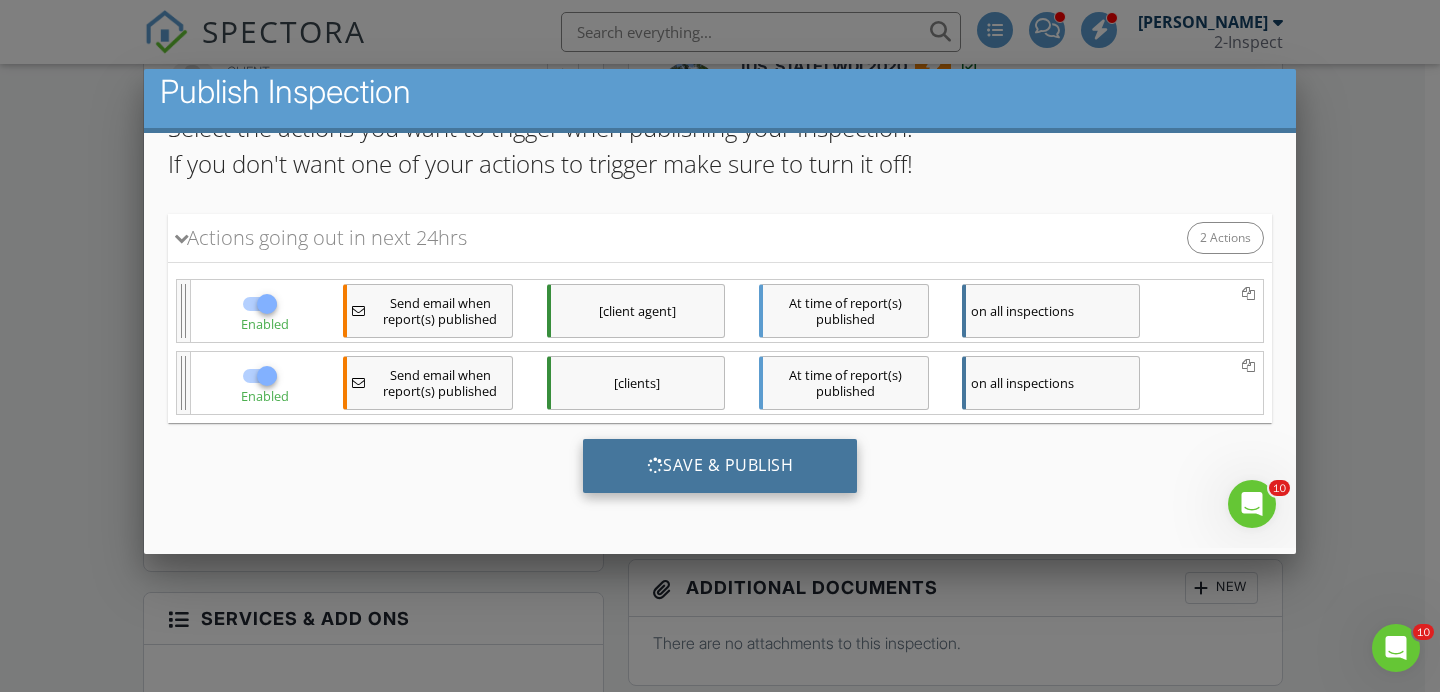 scroll, scrollTop: 0, scrollLeft: 0, axis: both 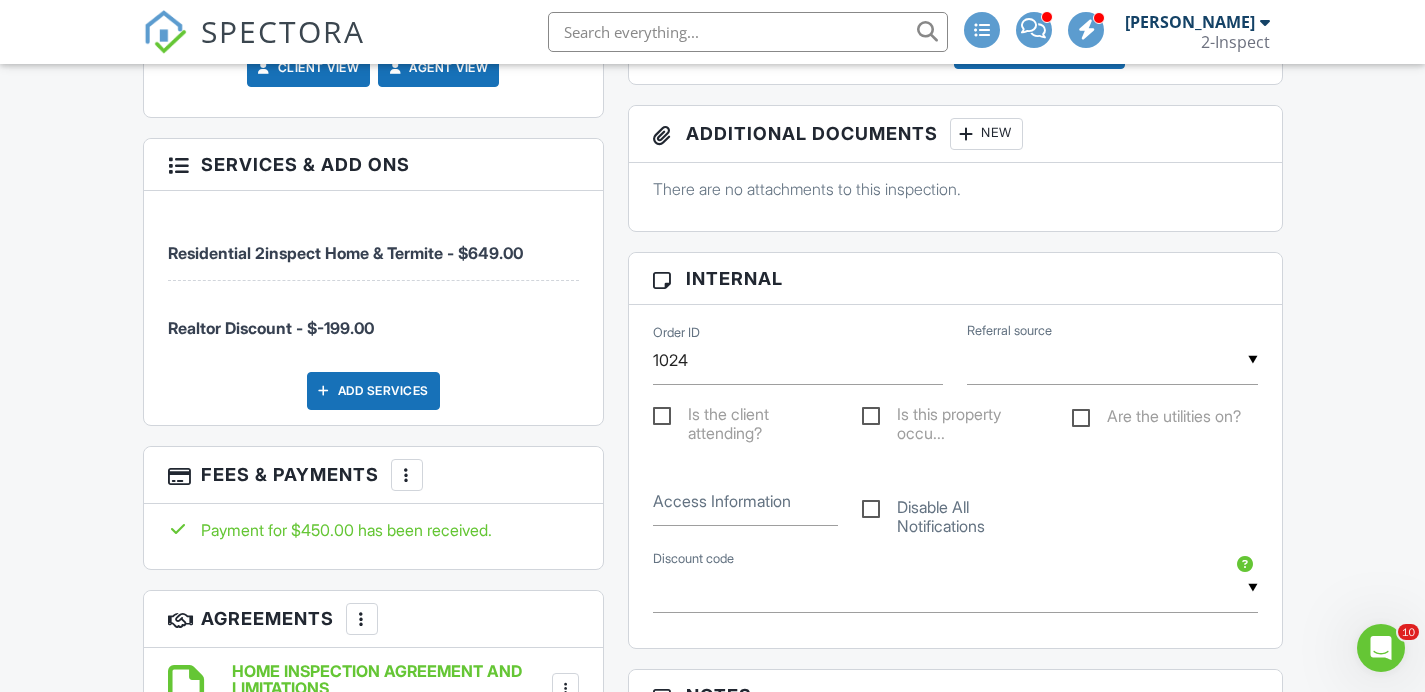 click at bounding box center [407, 475] 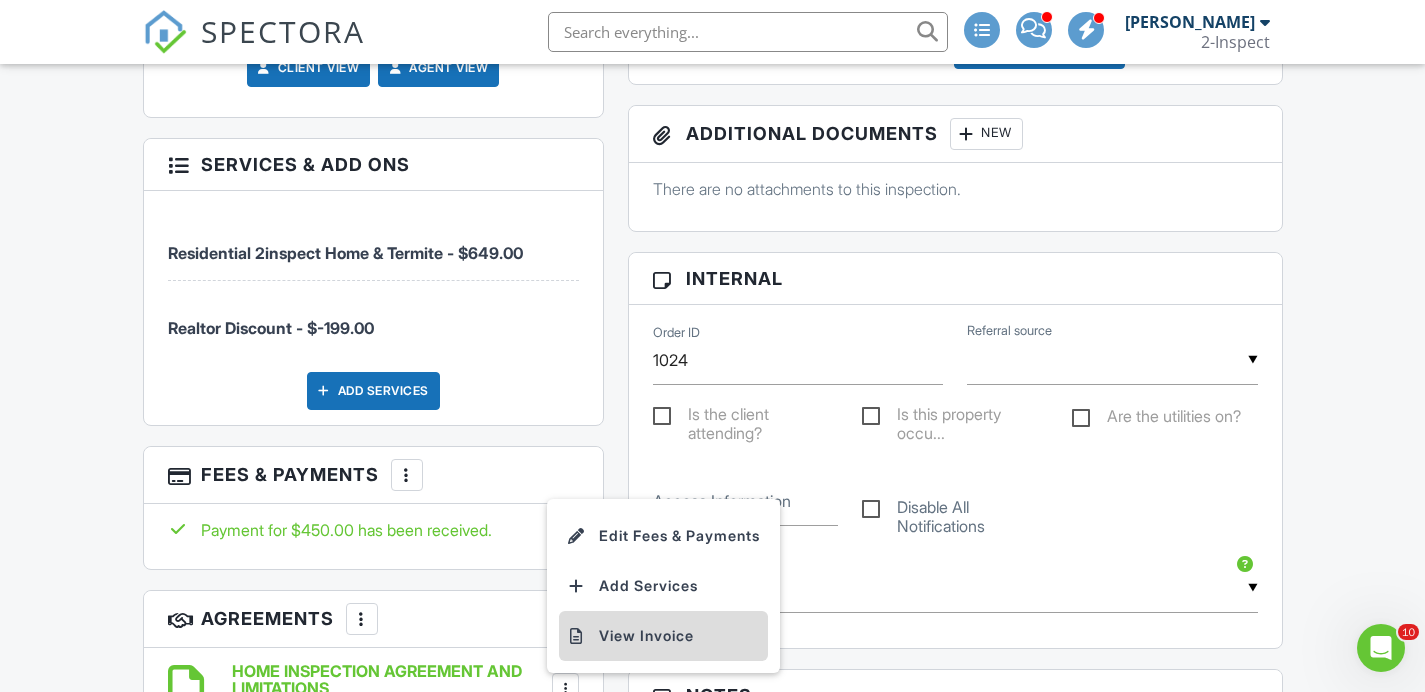 click on "View Invoice" at bounding box center (663, 636) 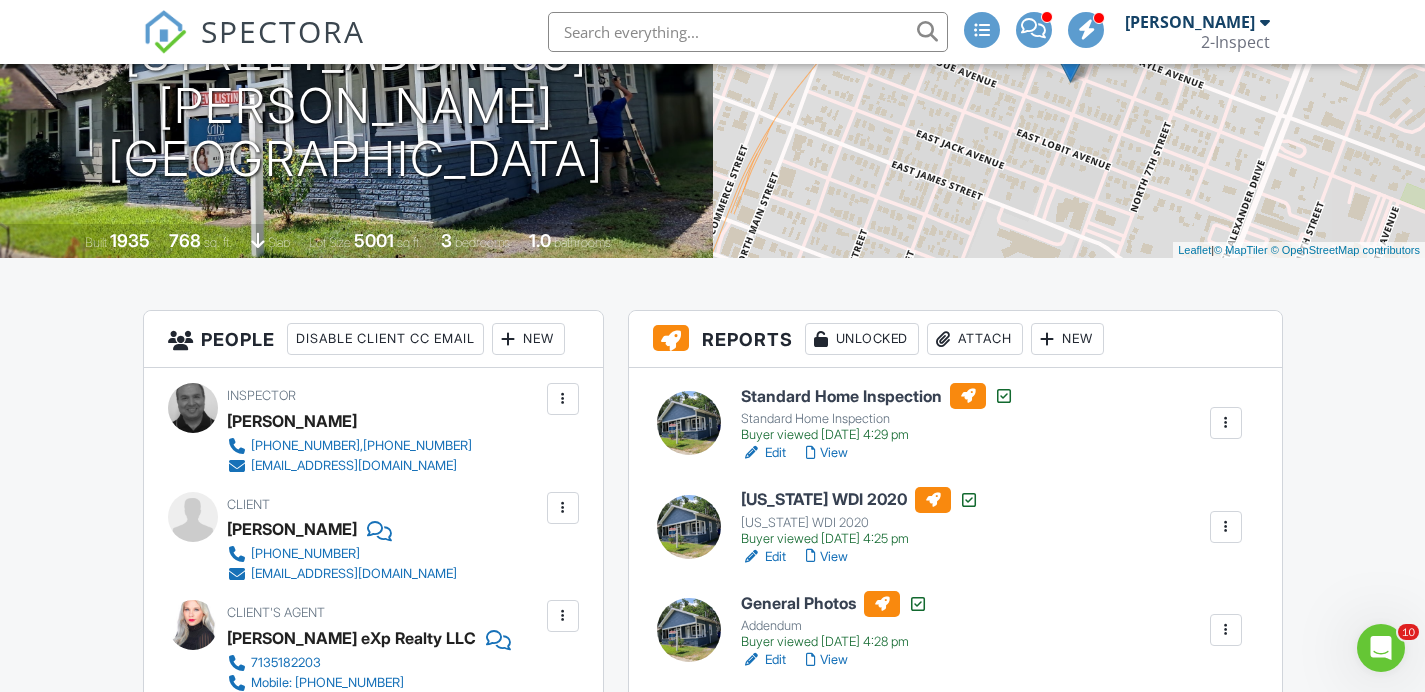 scroll, scrollTop: 0, scrollLeft: 0, axis: both 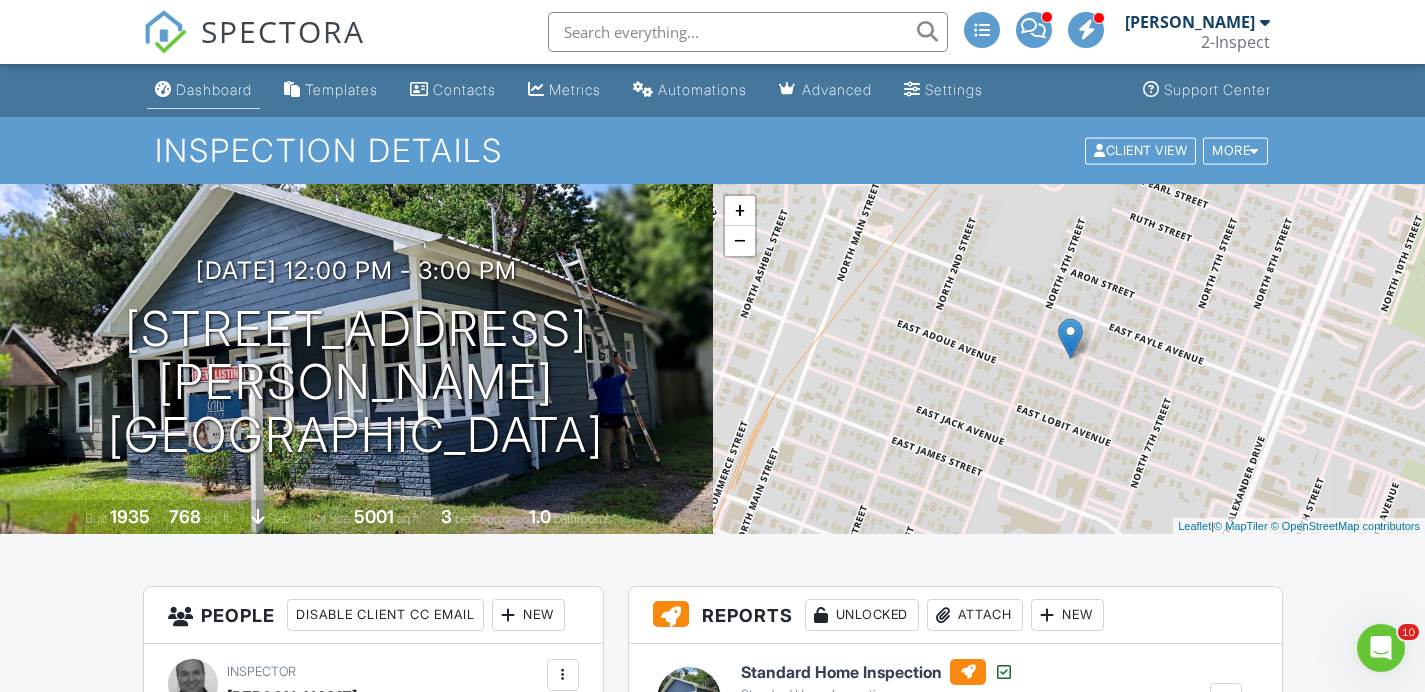 click on "Dashboard" at bounding box center [214, 89] 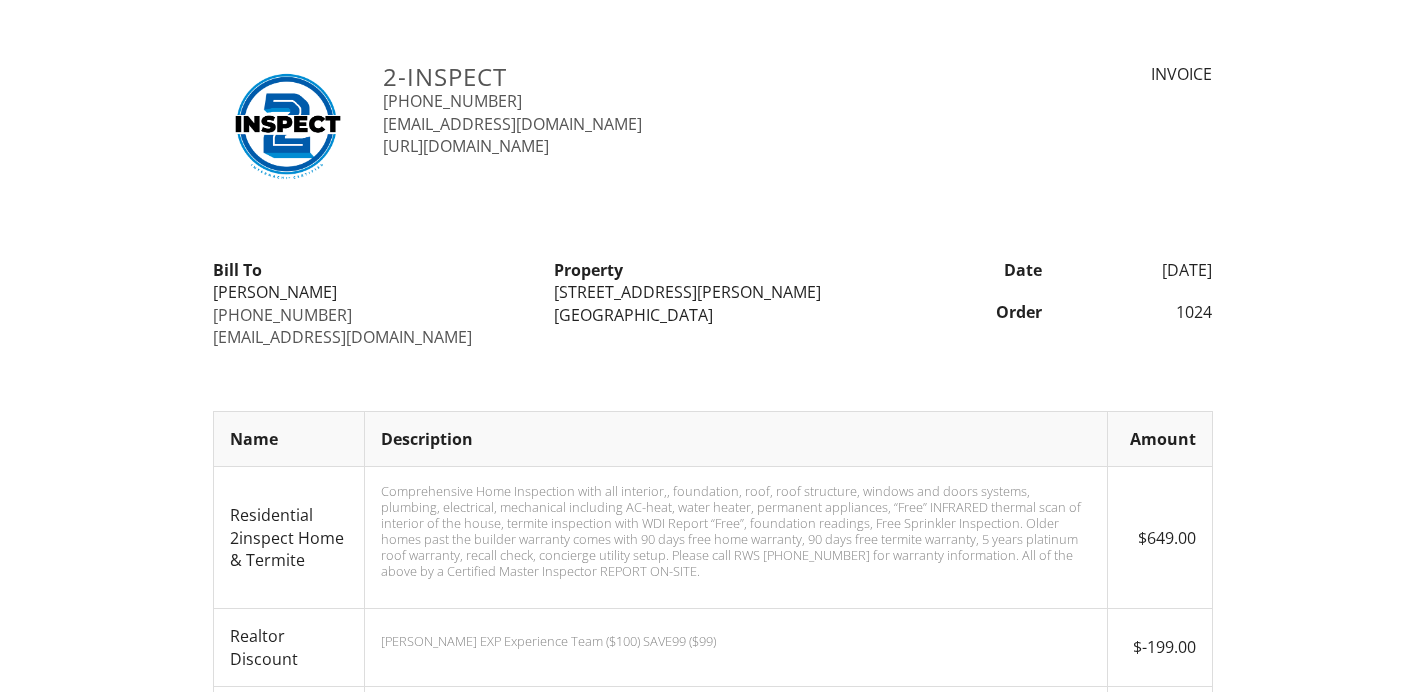scroll, scrollTop: 0, scrollLeft: 0, axis: both 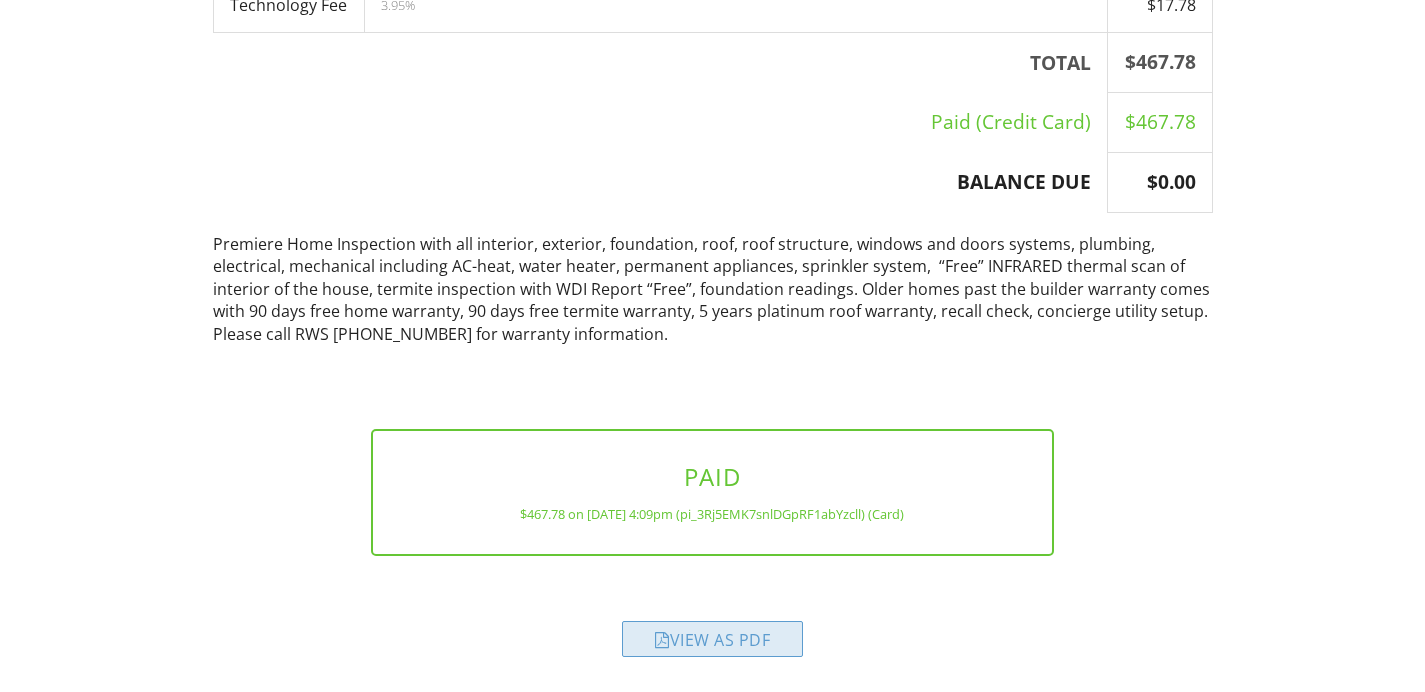 click on "View as PDF" at bounding box center (712, 639) 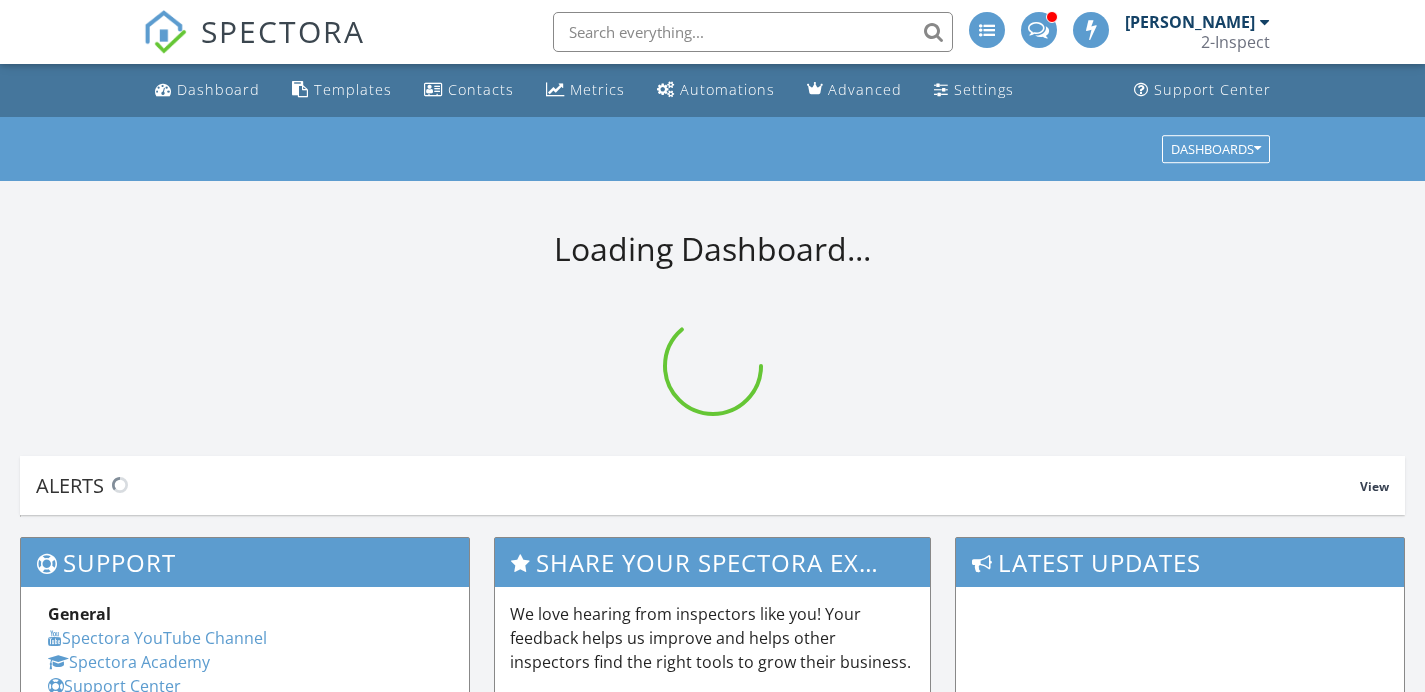 scroll, scrollTop: 0, scrollLeft: 0, axis: both 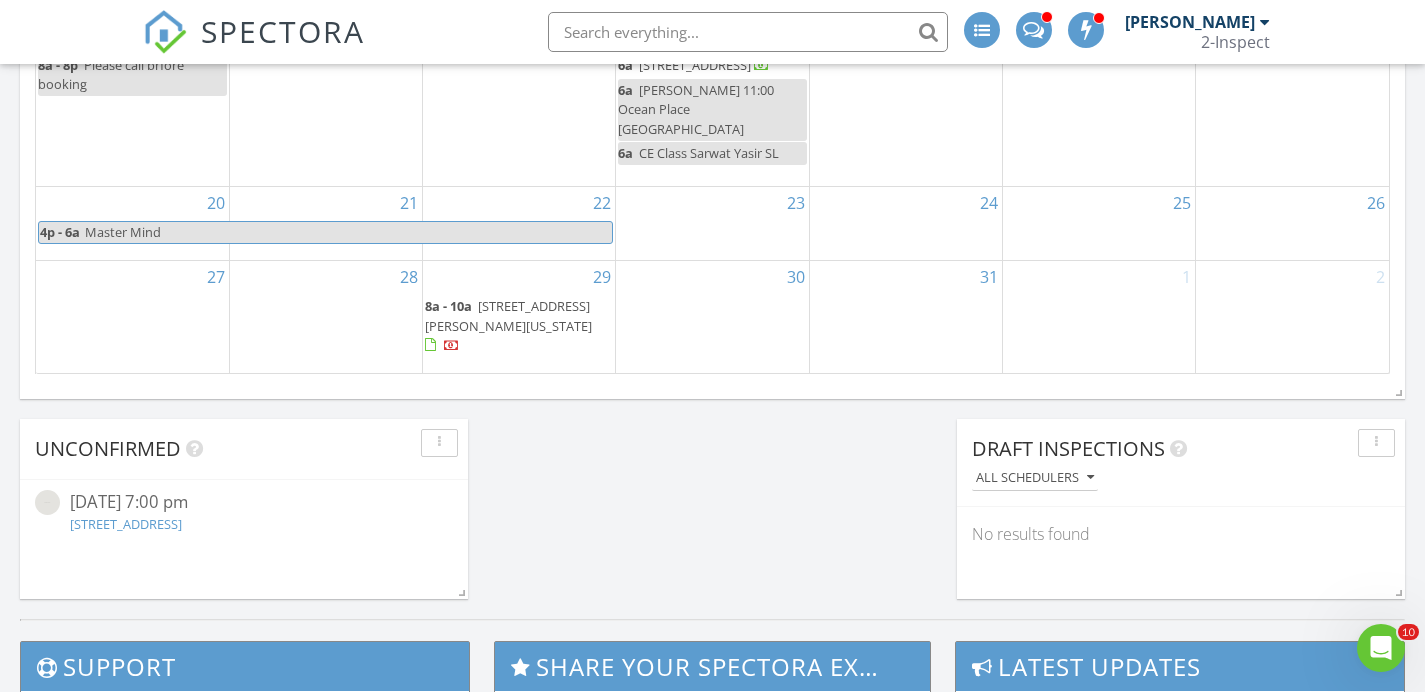 click on "[DATE]
All Inspectors
6:00 am
Post Oaks Lunch So=ponsor 11-1
[PERSON_NAME]
2:30 pm
[STREET_ADDRESS][US_STATE]
[PERSON_NAME]
20 minutes drive time   12.9 miles       New Inspection     New Quote         Map               1 + − [GEOGRAPHIC_DATA], [GEOGRAPHIC_DATA] 20.7 km, 20 min Head northwest 30 m Turn left 20 m Turn left onto [GEOGRAPHIC_DATA] 300 m Turn right onto [GEOGRAPHIC_DATA] 8 km Take the ramp towards FBP: [GEOGRAPHIC_DATA] 1 km Continue onto [GEOGRAPHIC_DATA] (FBP) 3 km Continue onto [GEOGRAPHIC_DATA] 3.5 km Take the ramp towards FM 2234 450 m Turn right onto [GEOGRAPHIC_DATA] (FM 2234) 1.5 km Continue onto [US_STATE][GEOGRAPHIC_DATA] (FM 2234) 800 m Turn left onto [PERSON_NAME][GEOGRAPHIC_DATA] (FM 3345) 1.5 km Turn left onto [GEOGRAPHIC_DATA] 150 m Turn right 70 m You have arrived at your destination, straight ahead" at bounding box center (712, -291) 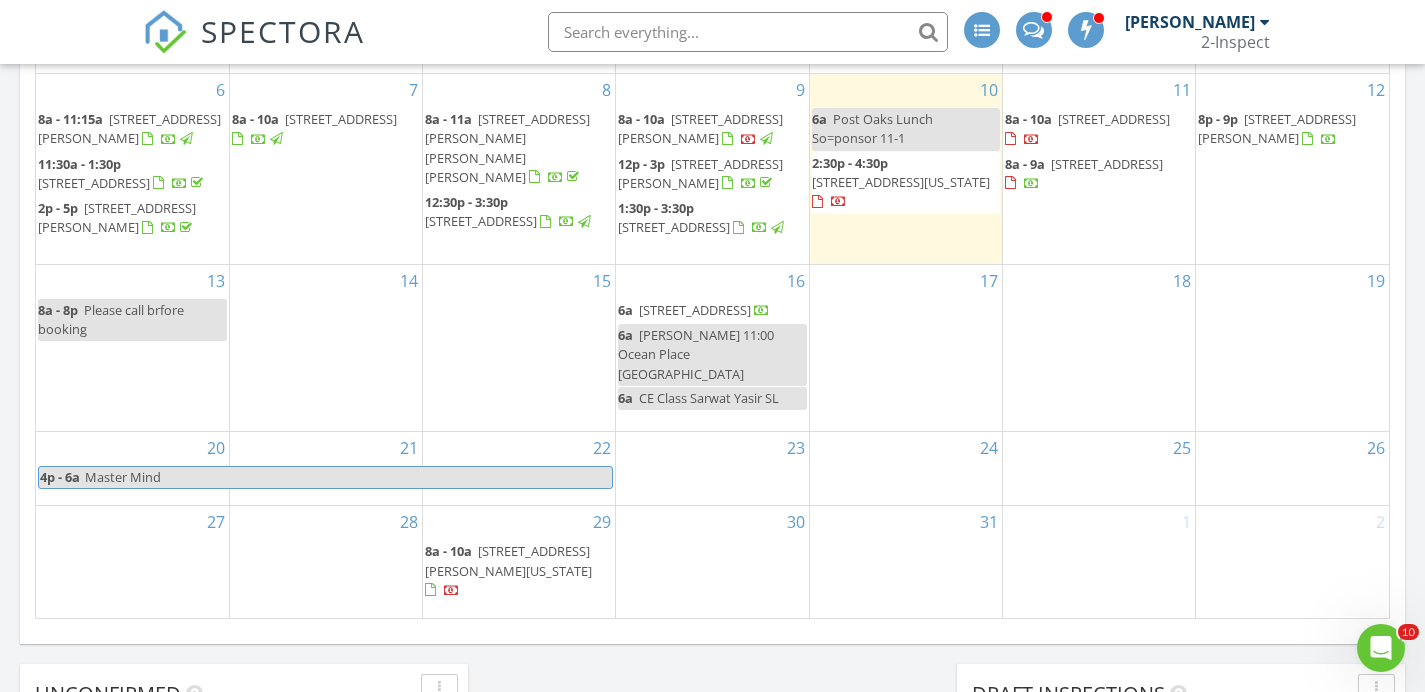 scroll, scrollTop: 1325, scrollLeft: 0, axis: vertical 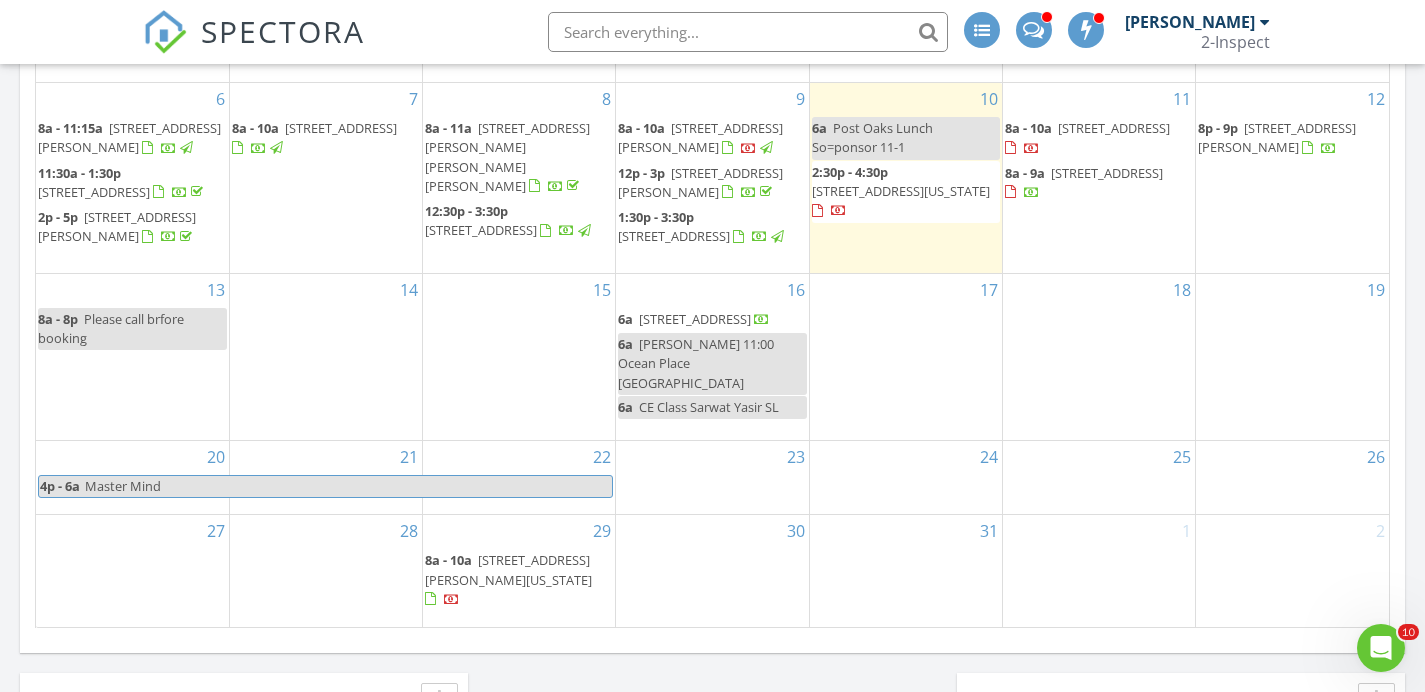 click on "[STREET_ADDRESS]" at bounding box center [674, 236] 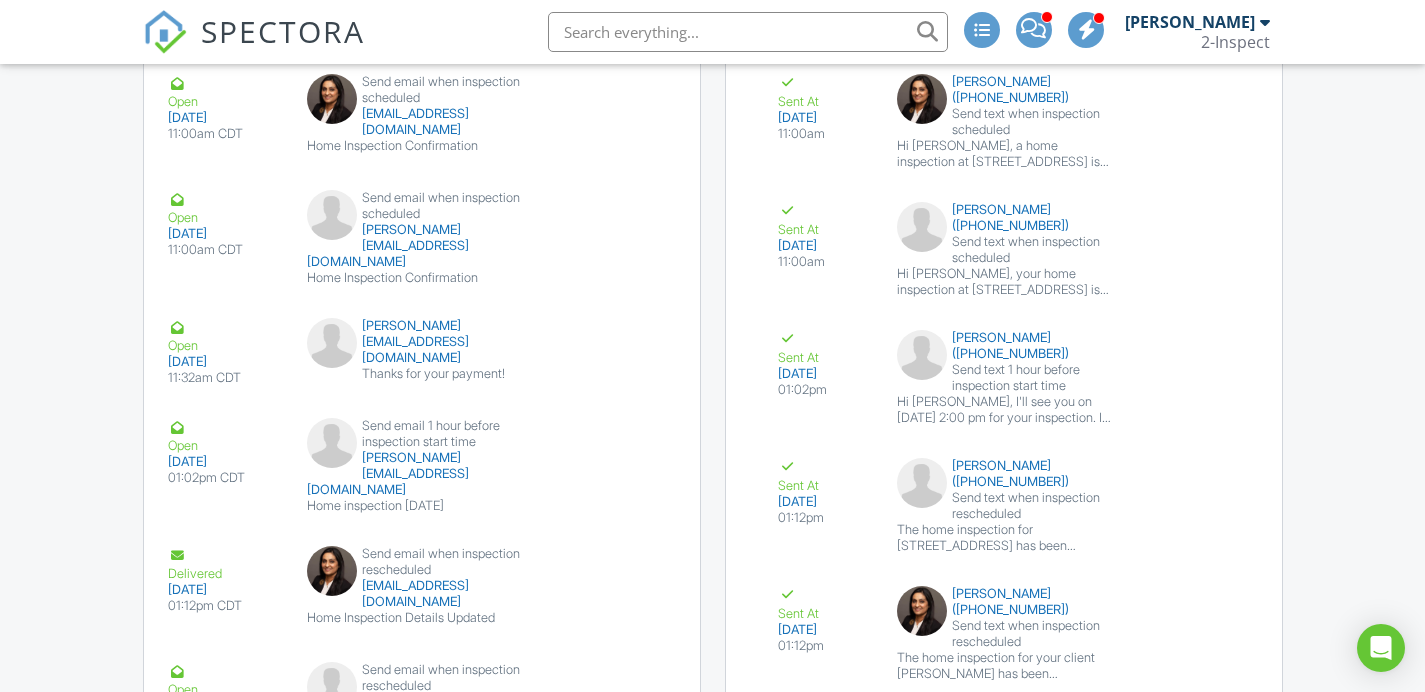 scroll, scrollTop: 285, scrollLeft: 0, axis: vertical 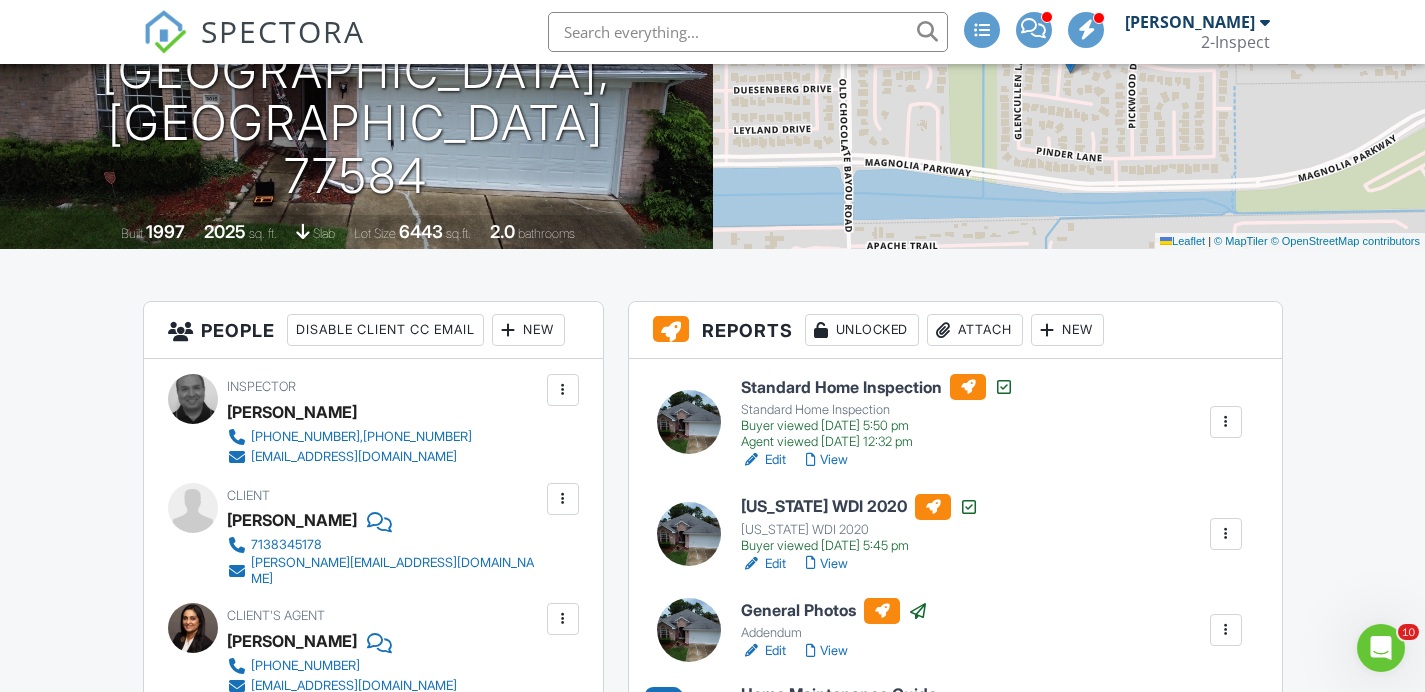 click on "View" at bounding box center [827, 460] 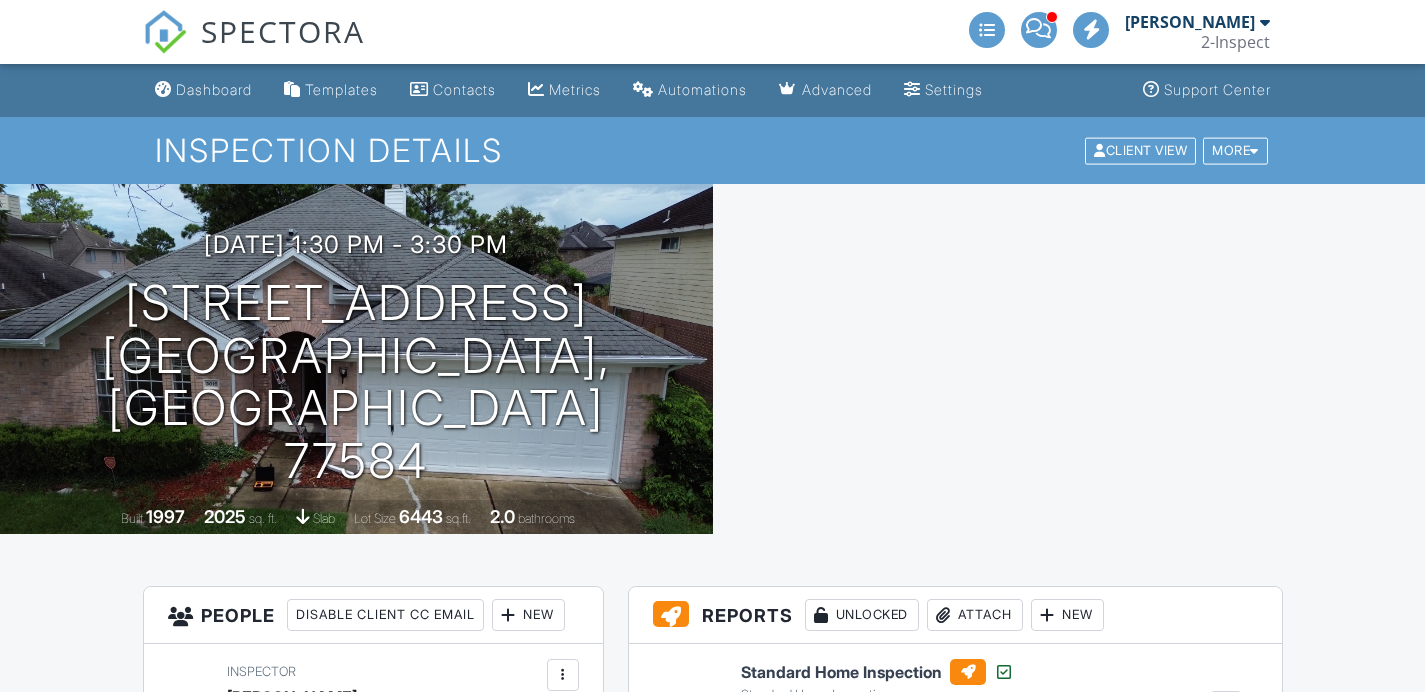 click on "Standard Home Inspection
Standard Home Inspection
Buyer viewed [DATE]  5:50 pm
Agent viewed [DATE] 12:32 pm
Edit
View
Copy
View Log
RRB Log
[GEOGRAPHIC_DATA]
[US_STATE] WDI 2020
[US_STATE] WDI 2020
Buyer viewed [DATE]  5:45 pm
Edit
View
Copy
View Log
RRB Log
[GEOGRAPHIC_DATA]
General Photos
Addendum
Edit
View
Copy
View Log
RRB Log
[GEOGRAPHIC_DATA]
Home Maintenance Guide
Safe_Home.pdf
application/pdf
Buyer viewed [DATE] 11:33 am
[GEOGRAPHIC_DATA]
Older. Homes Past the Builder Warranty- Buyers Only
90Day_Warranty.pdf
application/pdf
Buyer viewed [DATE]  5:45 pm
[GEOGRAPHIC_DATA]
Published at [DATE]  3:34 PM
Resend Email/Text" at bounding box center [955, 945] 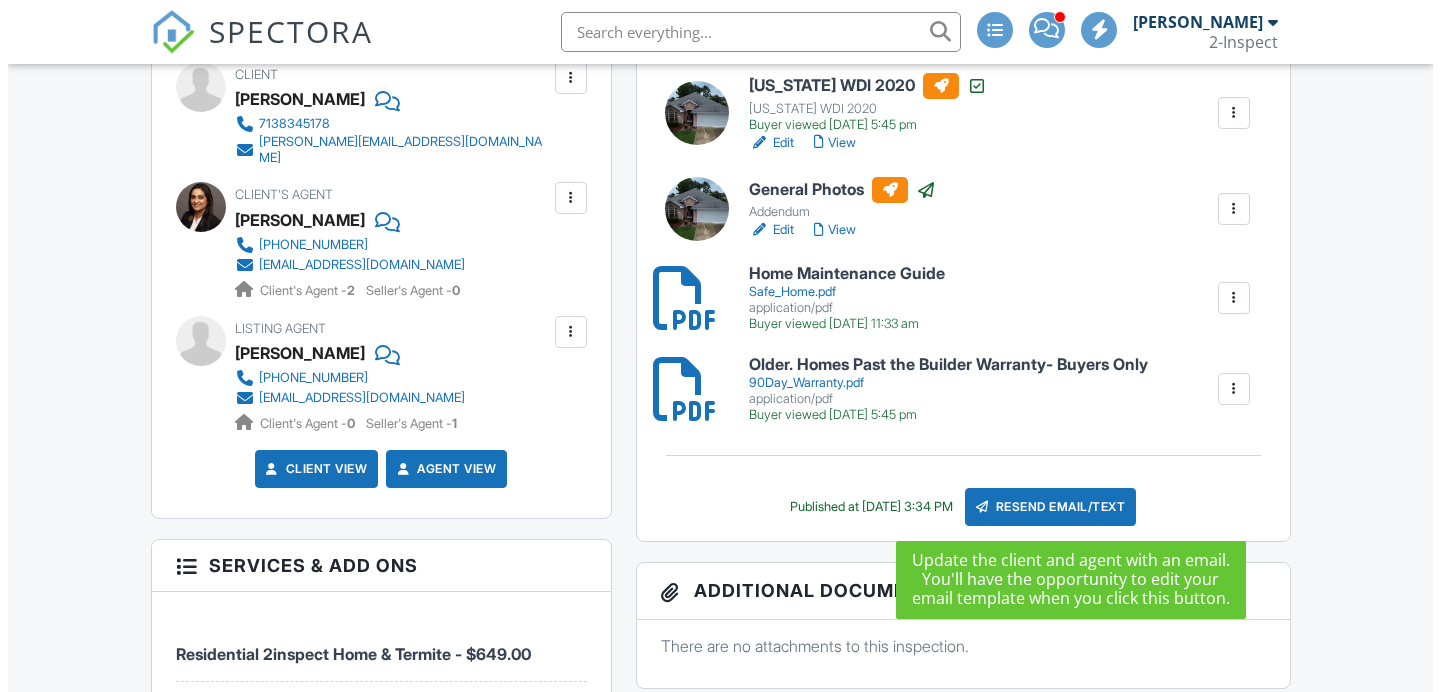 scroll, scrollTop: 706, scrollLeft: 0, axis: vertical 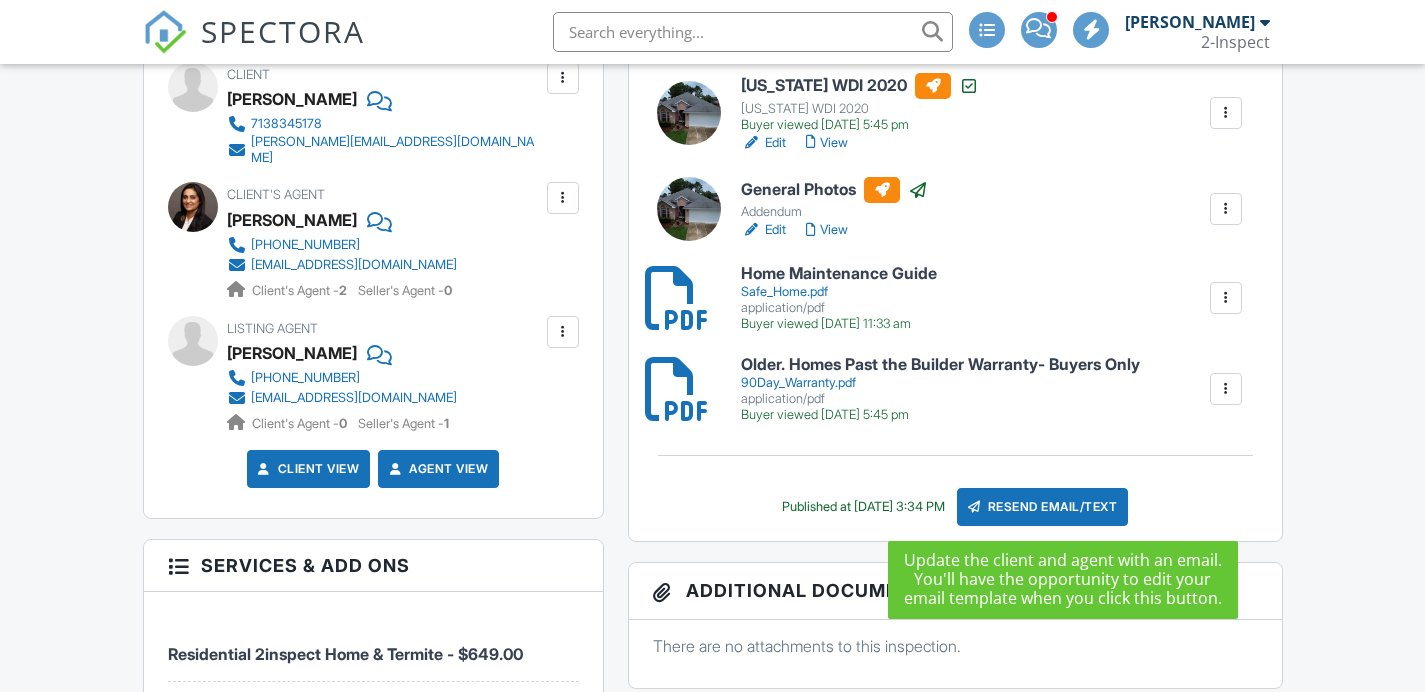 click on "Resend Email/Text" at bounding box center (1043, 507) 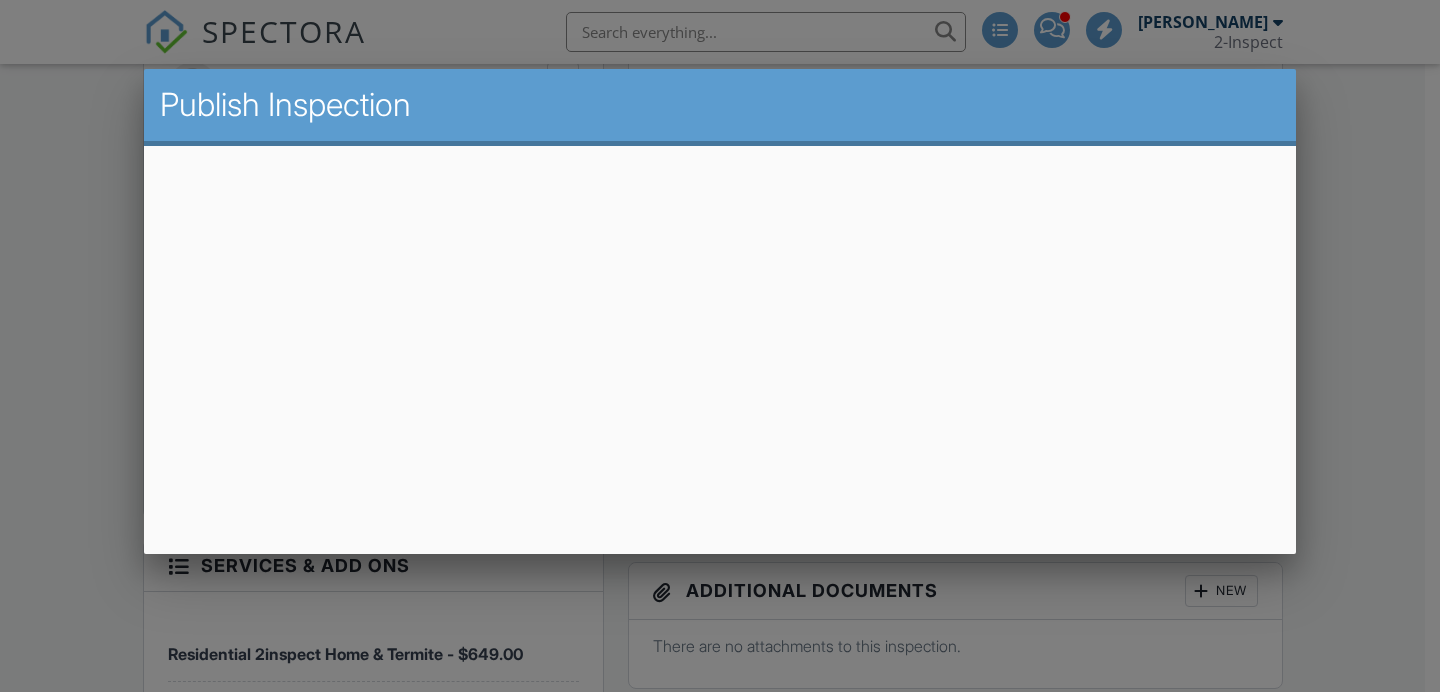 scroll, scrollTop: 0, scrollLeft: 0, axis: both 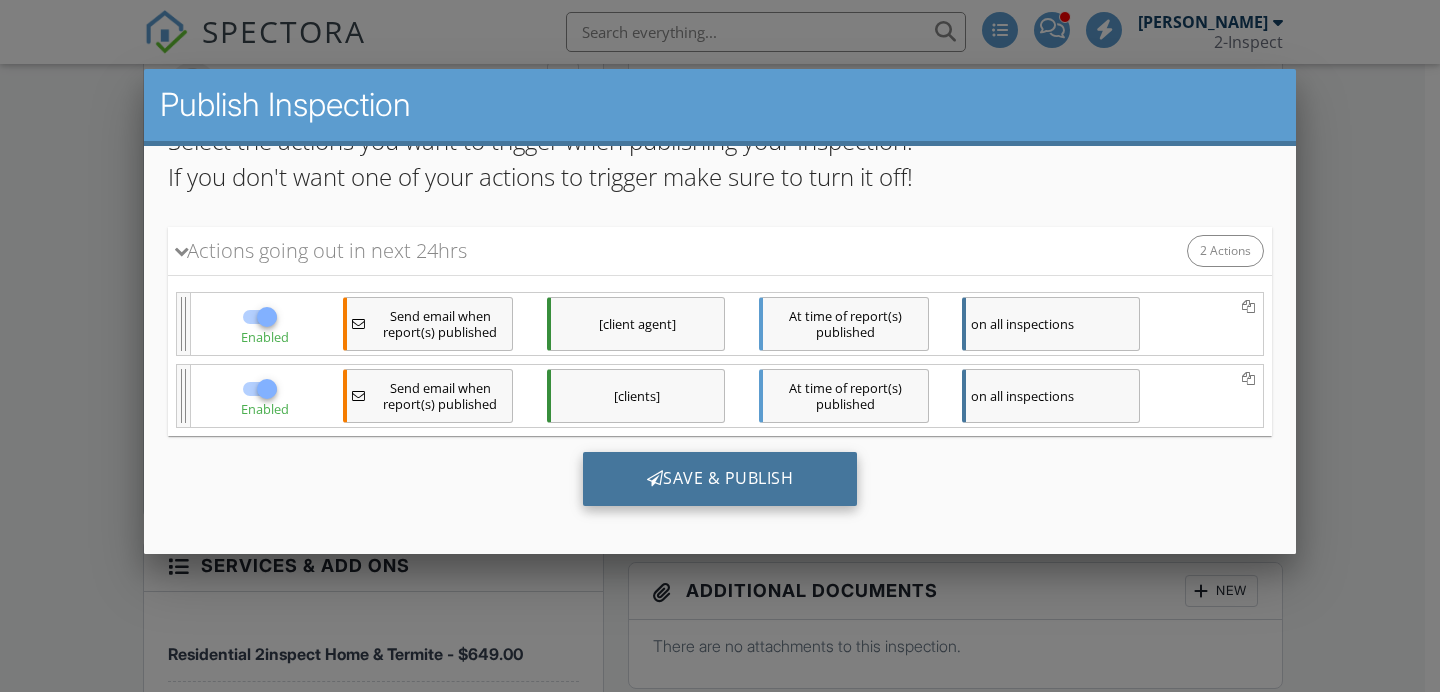 click on "Save & Publish" at bounding box center (720, 479) 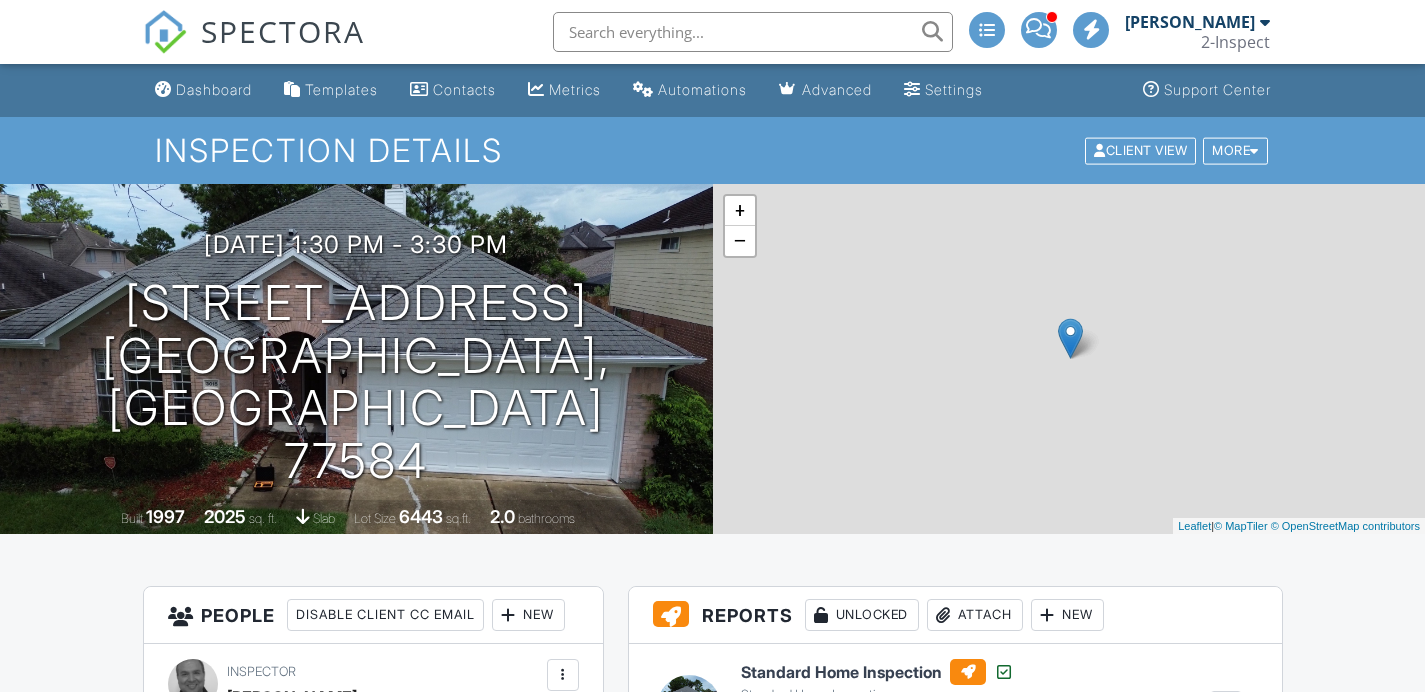 scroll, scrollTop: 363, scrollLeft: 0, axis: vertical 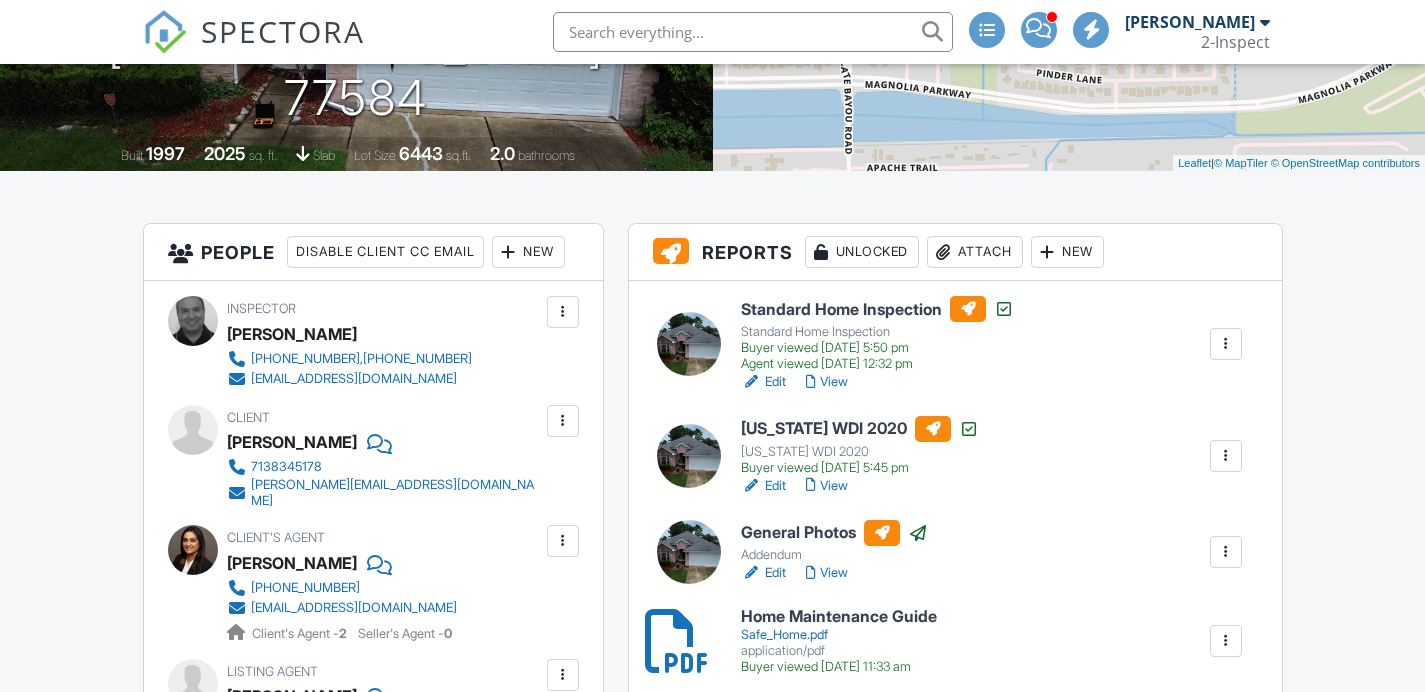 click on "View" at bounding box center [827, 382] 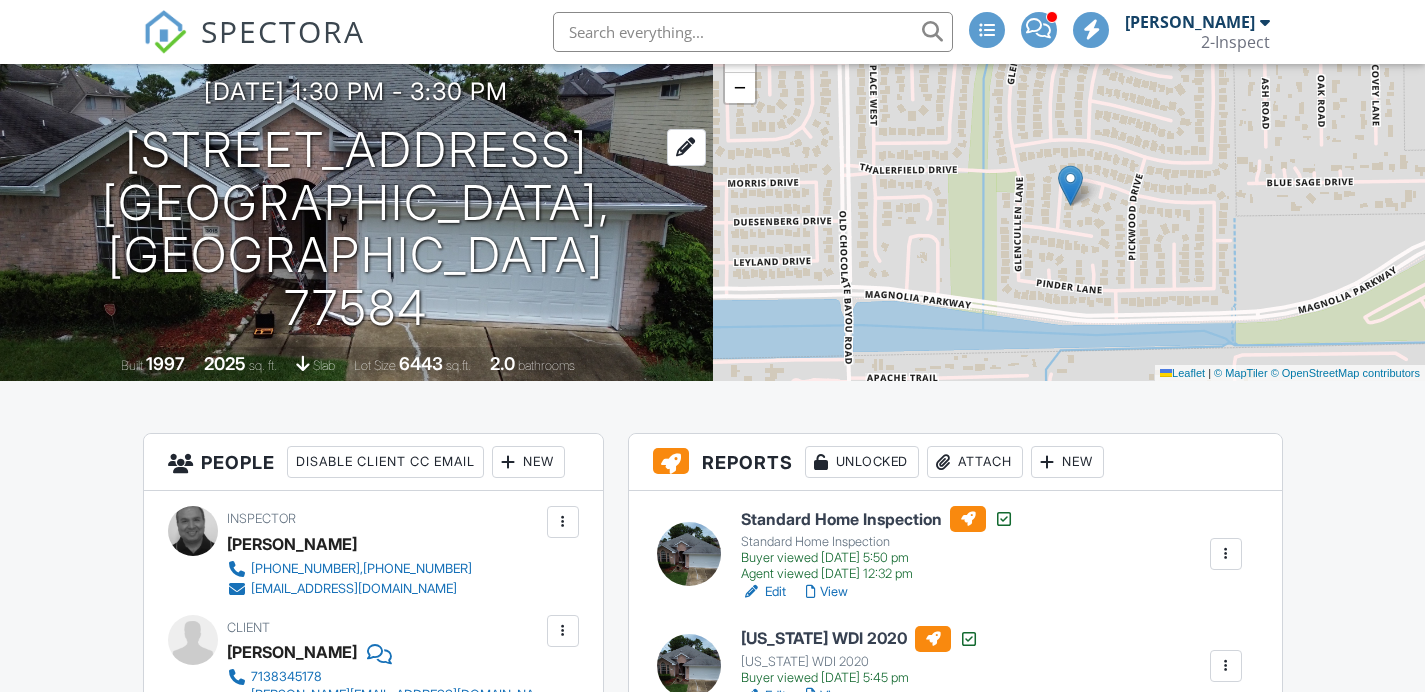 scroll, scrollTop: 642, scrollLeft: 0, axis: vertical 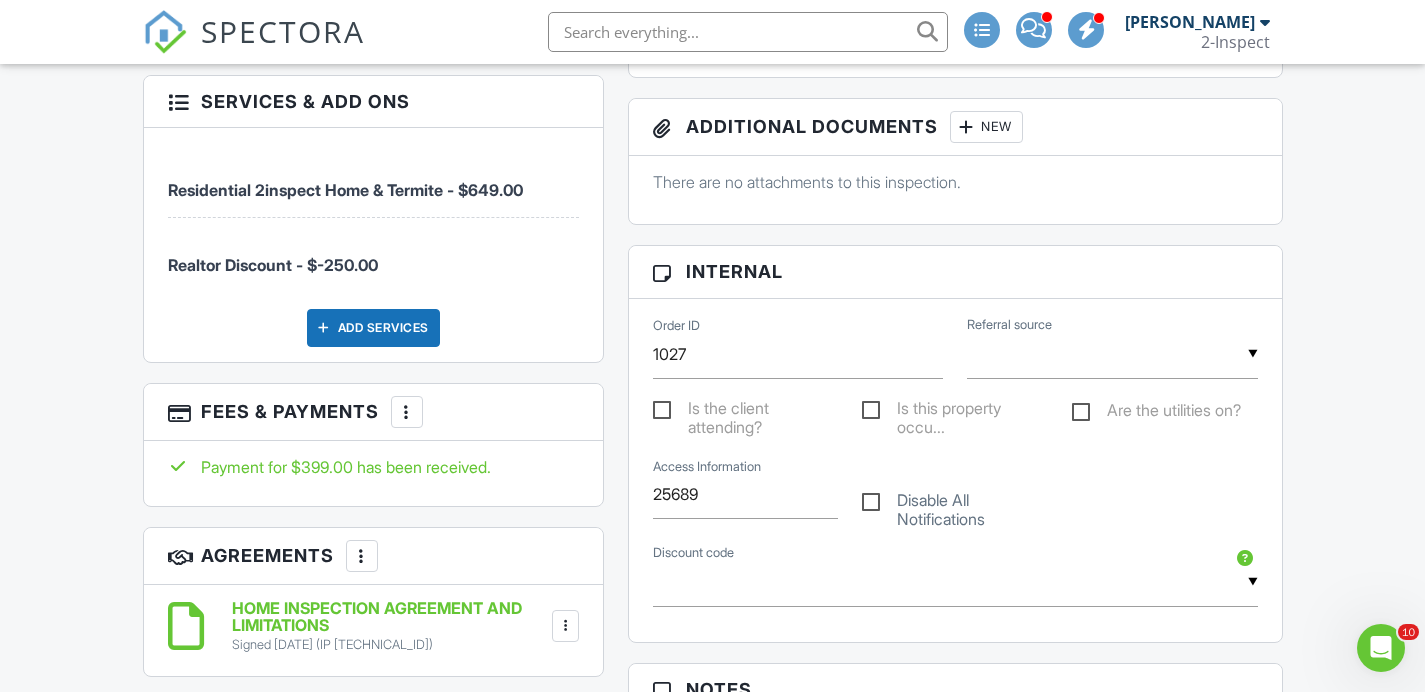 click at bounding box center [407, 412] 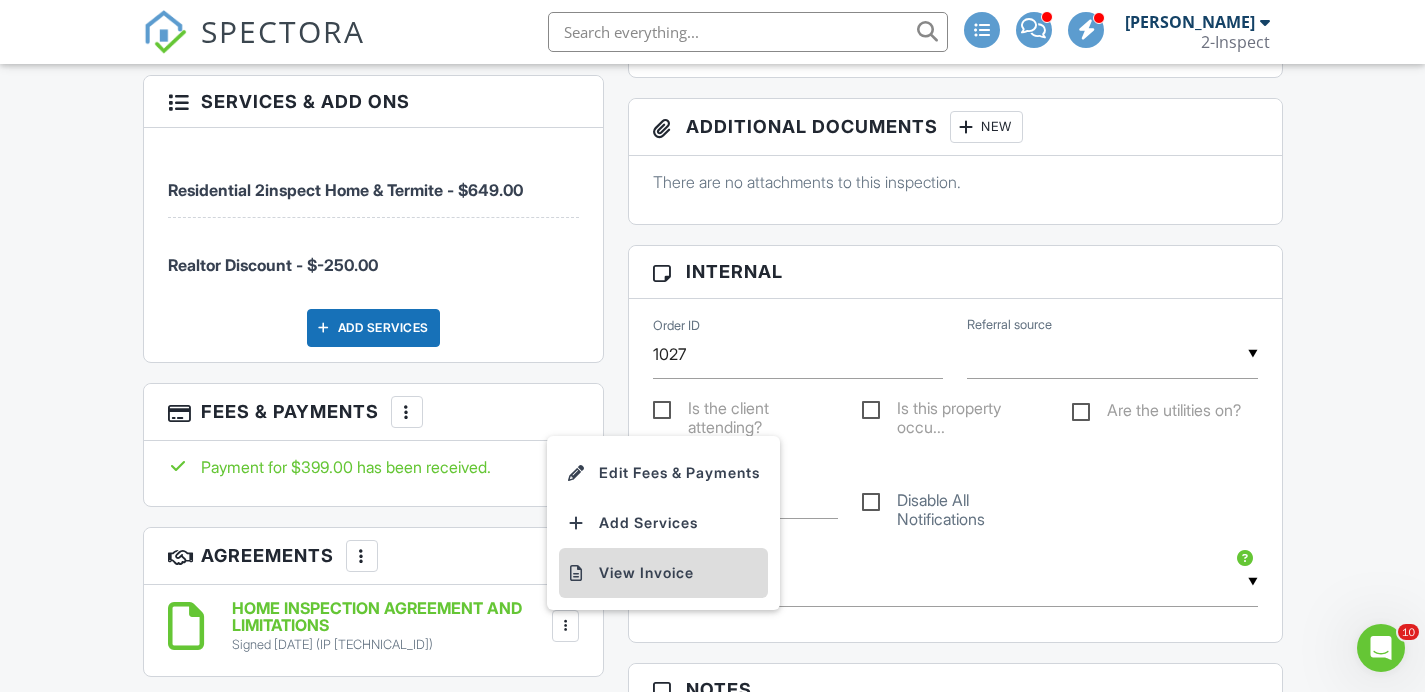 click on "View Invoice" at bounding box center (663, 573) 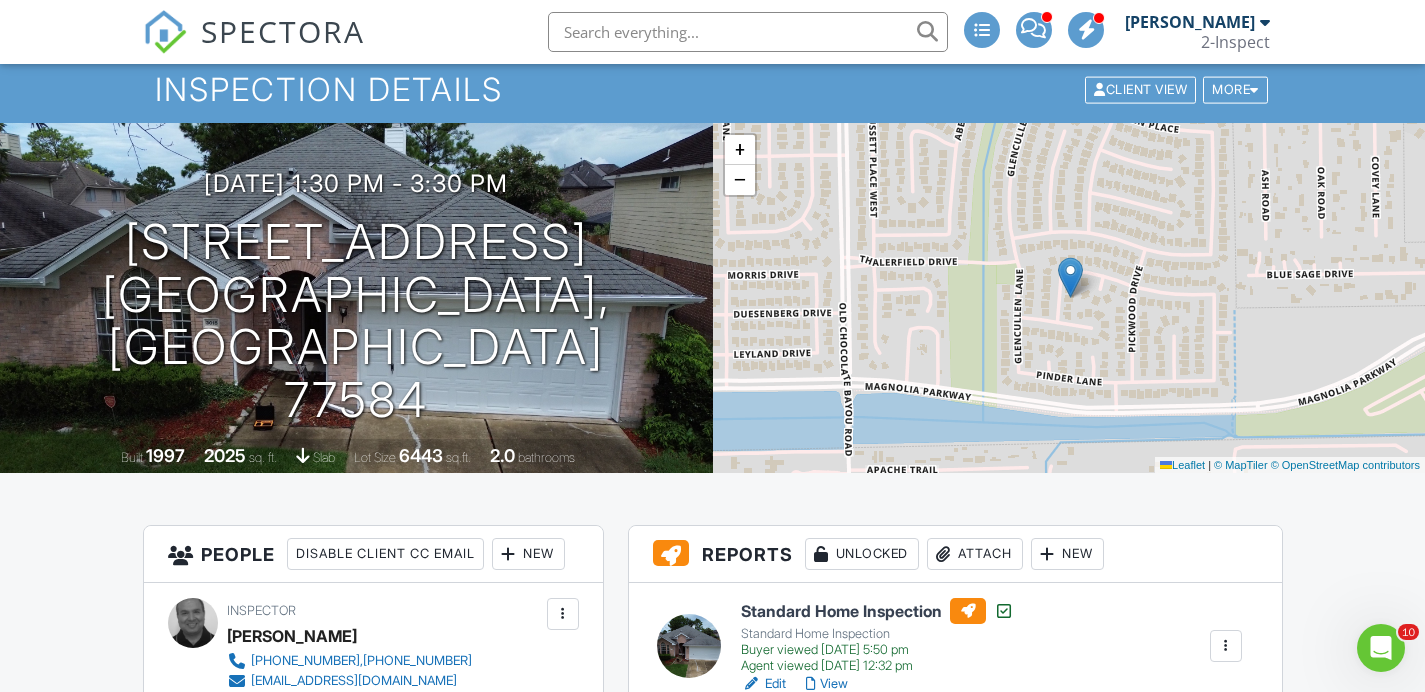 scroll, scrollTop: 0, scrollLeft: 0, axis: both 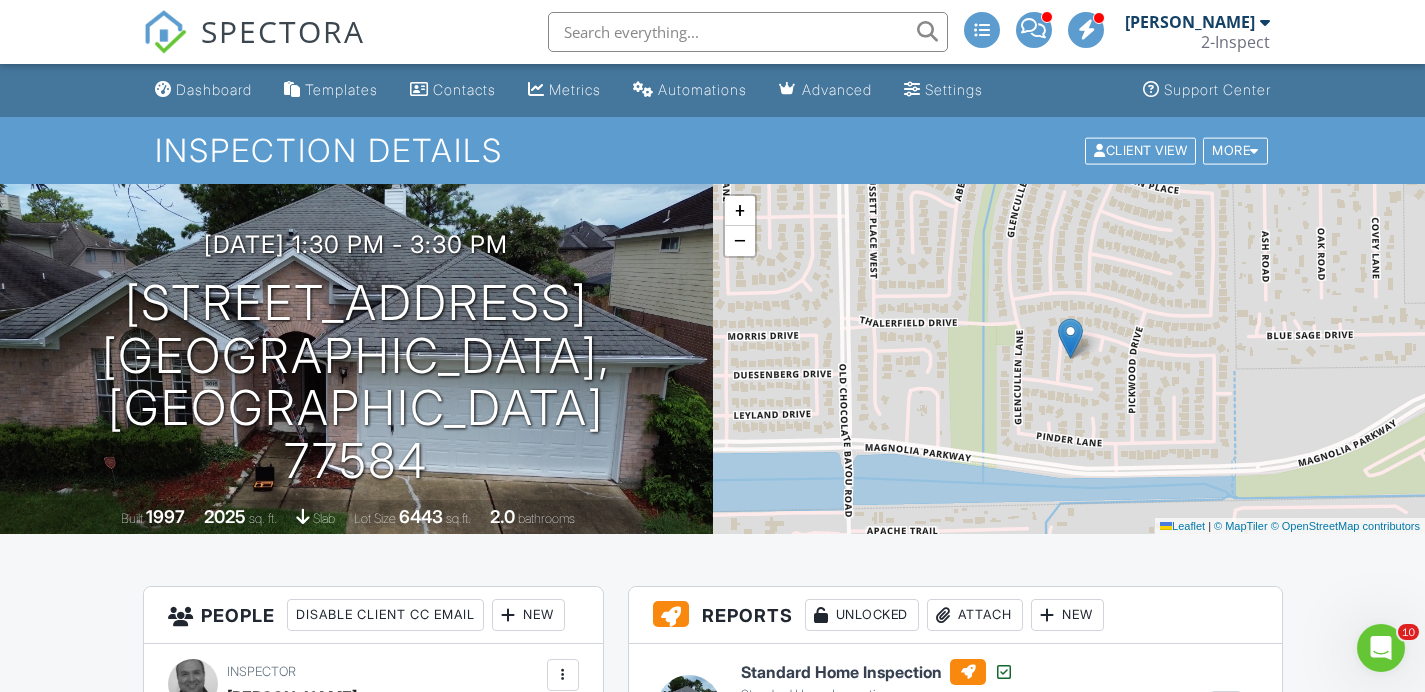 click on "07/09/2025  1:30 pm
- 3:30 pm
3015 Davey Oaks Dr
Pearland, TX 77584" at bounding box center (356, 359) 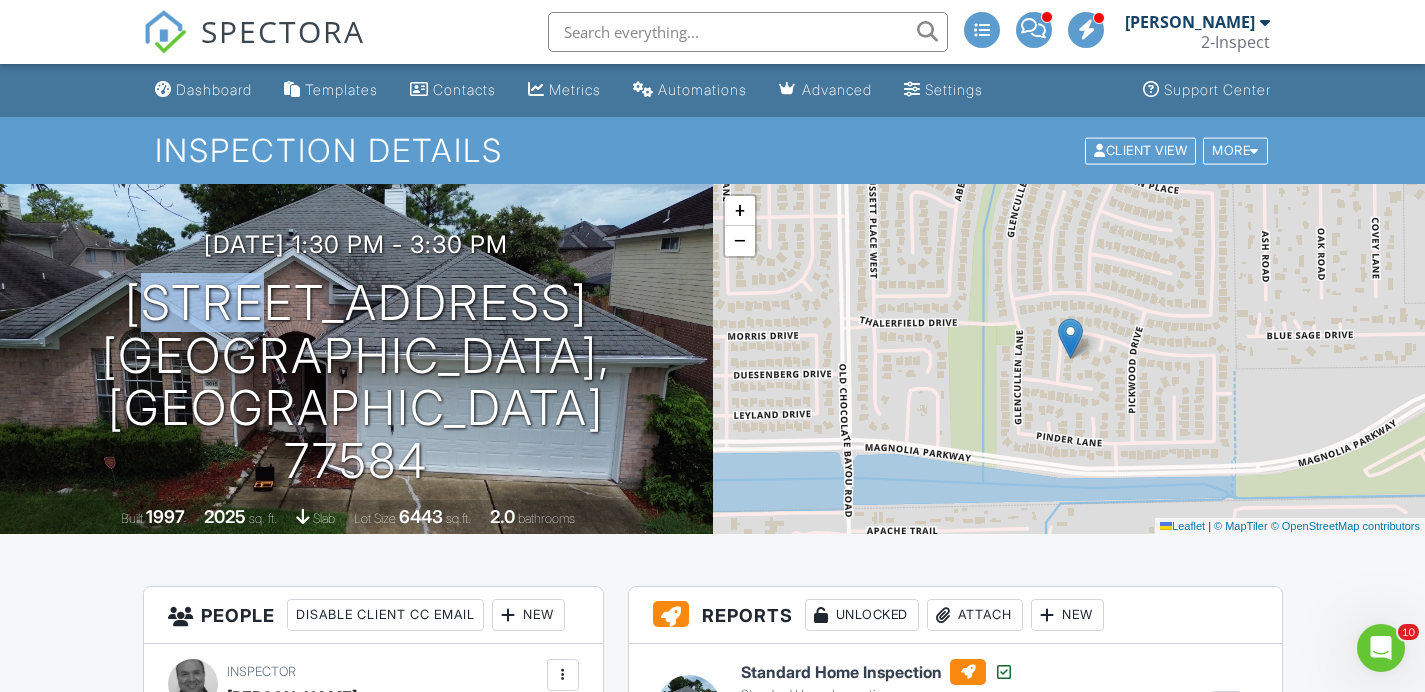 click on "07/09/2025  1:30 pm
- 3:30 pm
3015 Davey Oaks Dr
Pearland, TX 77584" at bounding box center (356, 359) 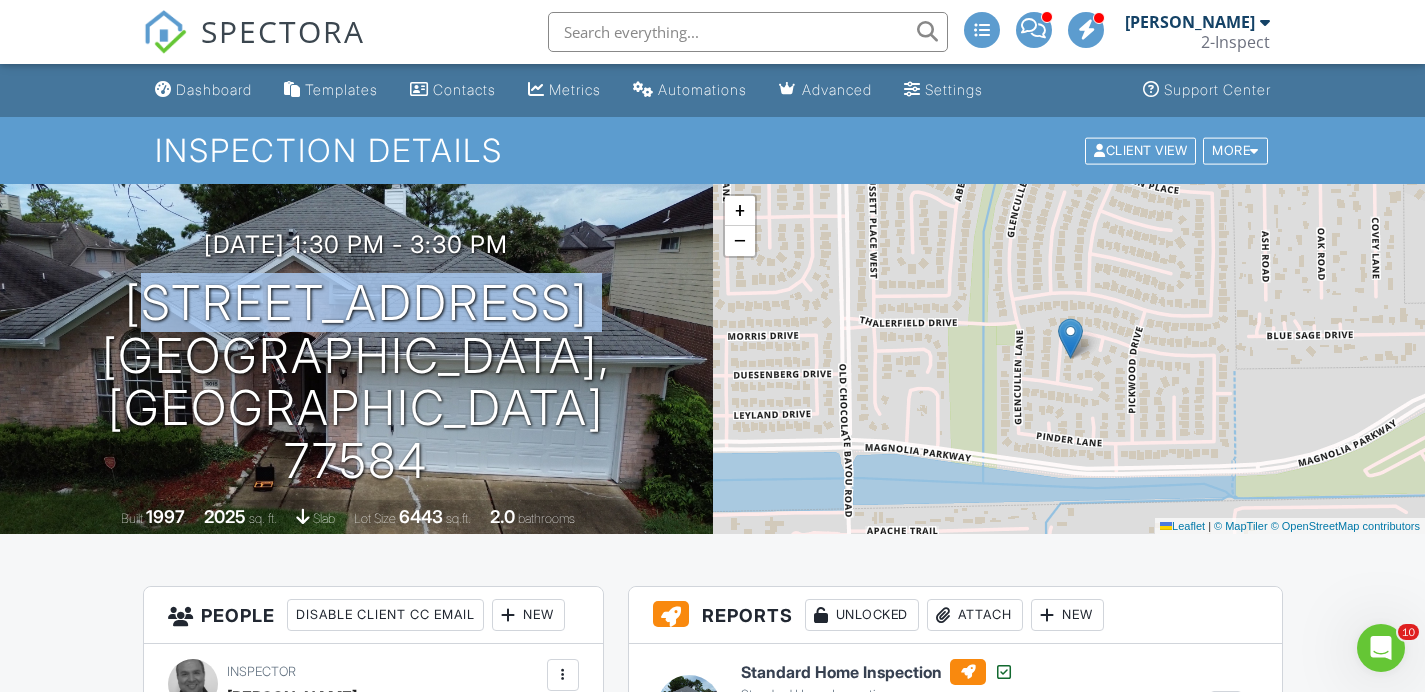click on "07/09/2025  1:30 pm
- 3:30 pm
3015 Davey Oaks Dr
Pearland, TX 77584" at bounding box center [356, 359] 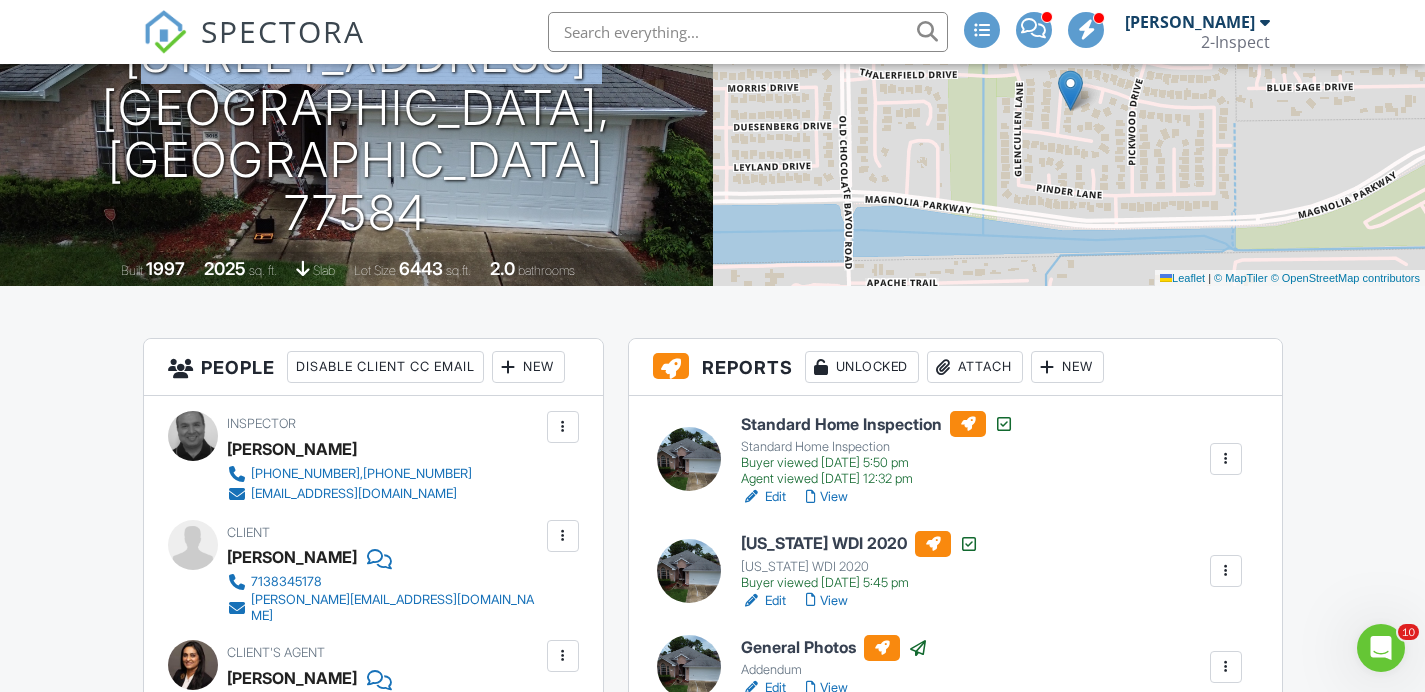 scroll, scrollTop: 486, scrollLeft: 0, axis: vertical 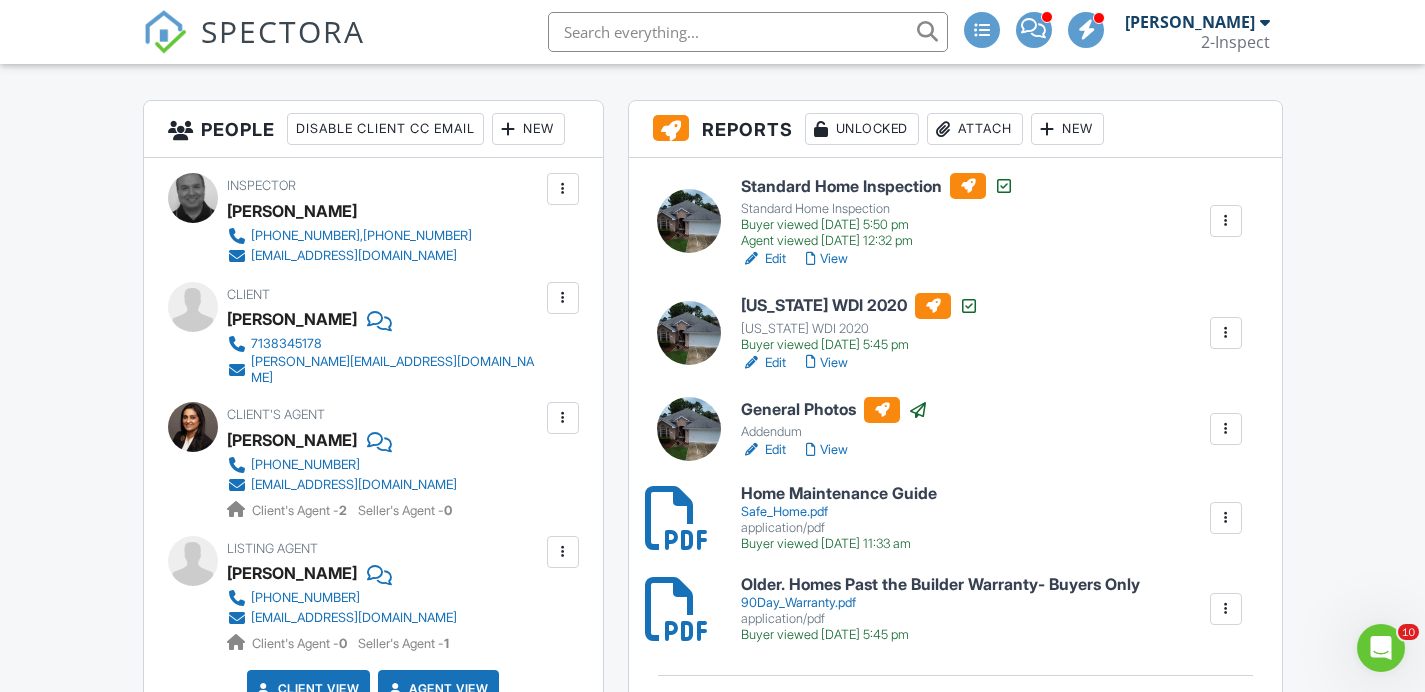 click on "Client
Jayaraman Tharmalingam
7138345178
jayaraman.ntr@gmail.com" at bounding box center (432, 334) 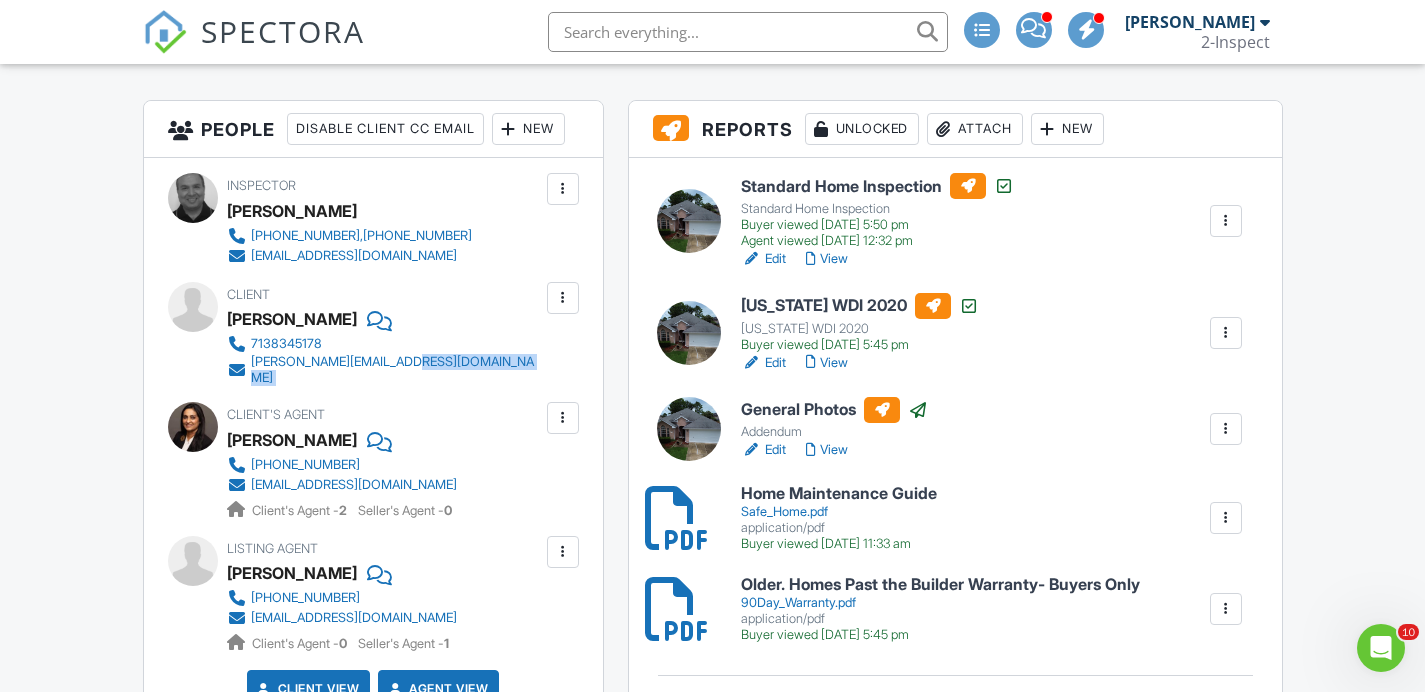 click on "Client
Jayaraman Tharmalingam
7138345178
jayaraman.ntr@gmail.com" at bounding box center [432, 334] 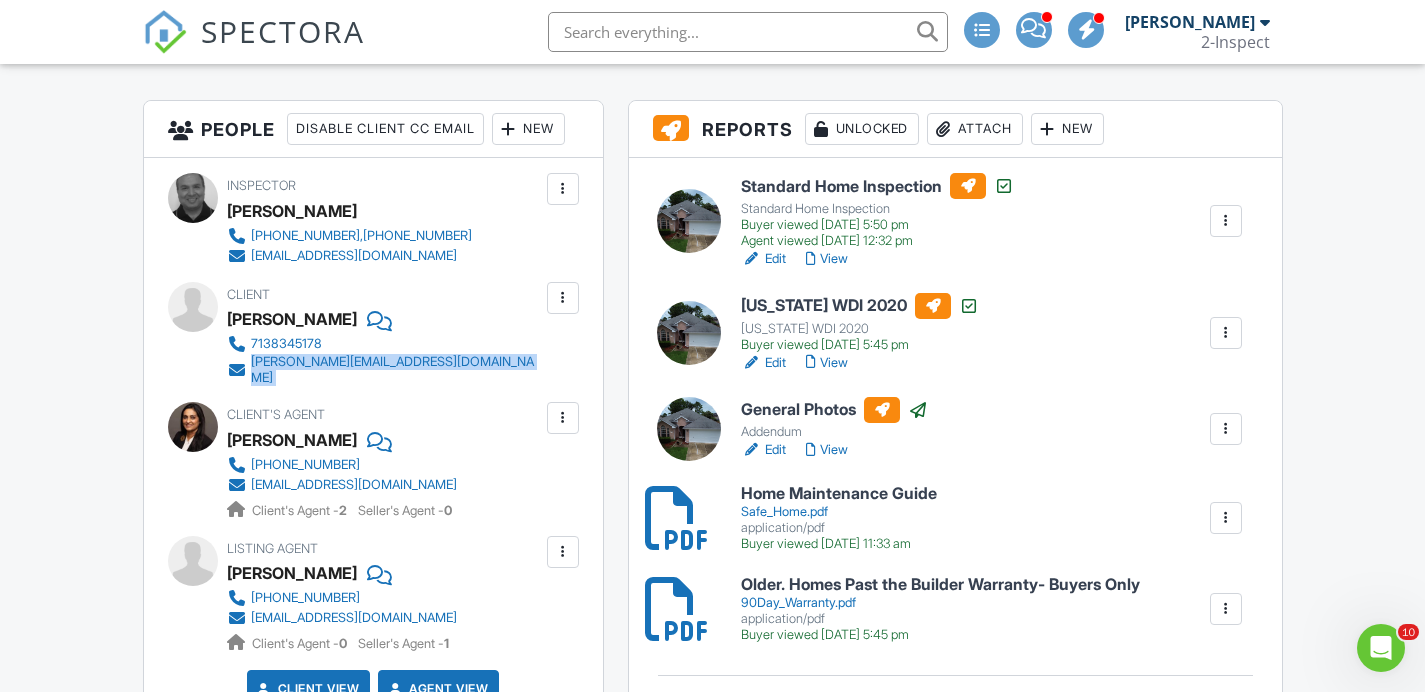 click on "Client
Jayaraman Tharmalingam
7138345178
jayaraman.ntr@gmail.com" at bounding box center [432, 334] 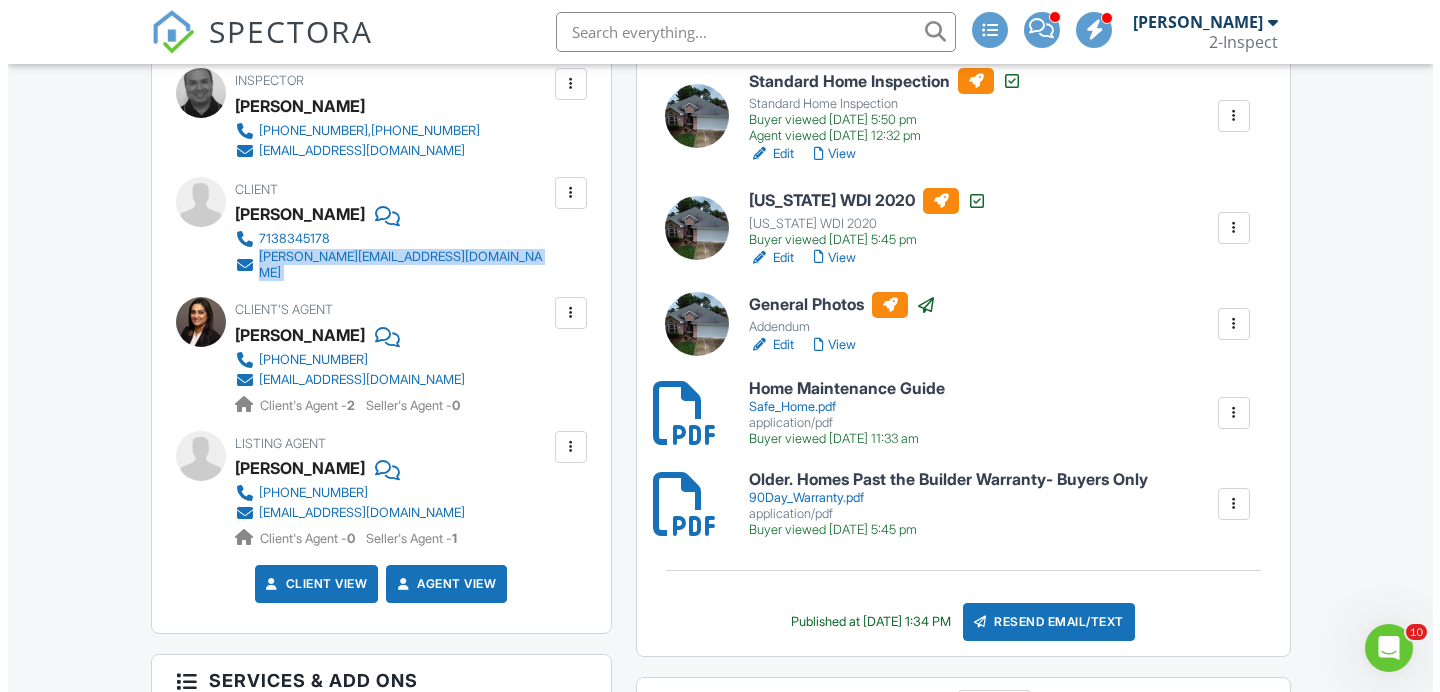 scroll, scrollTop: 593, scrollLeft: 0, axis: vertical 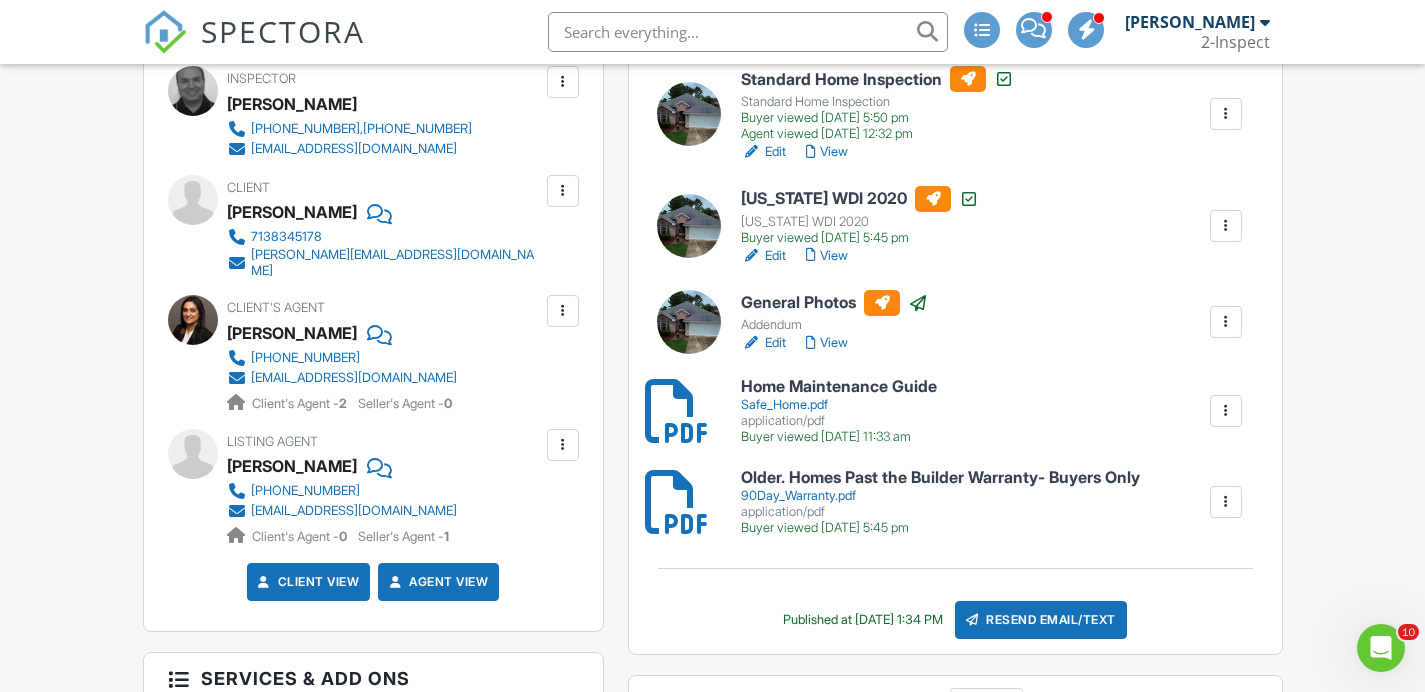 click on "832-612-6733
ajithatose5@gmail.com
Client's Agent -
2
Seller's Agent -
0" at bounding box center (350, 380) 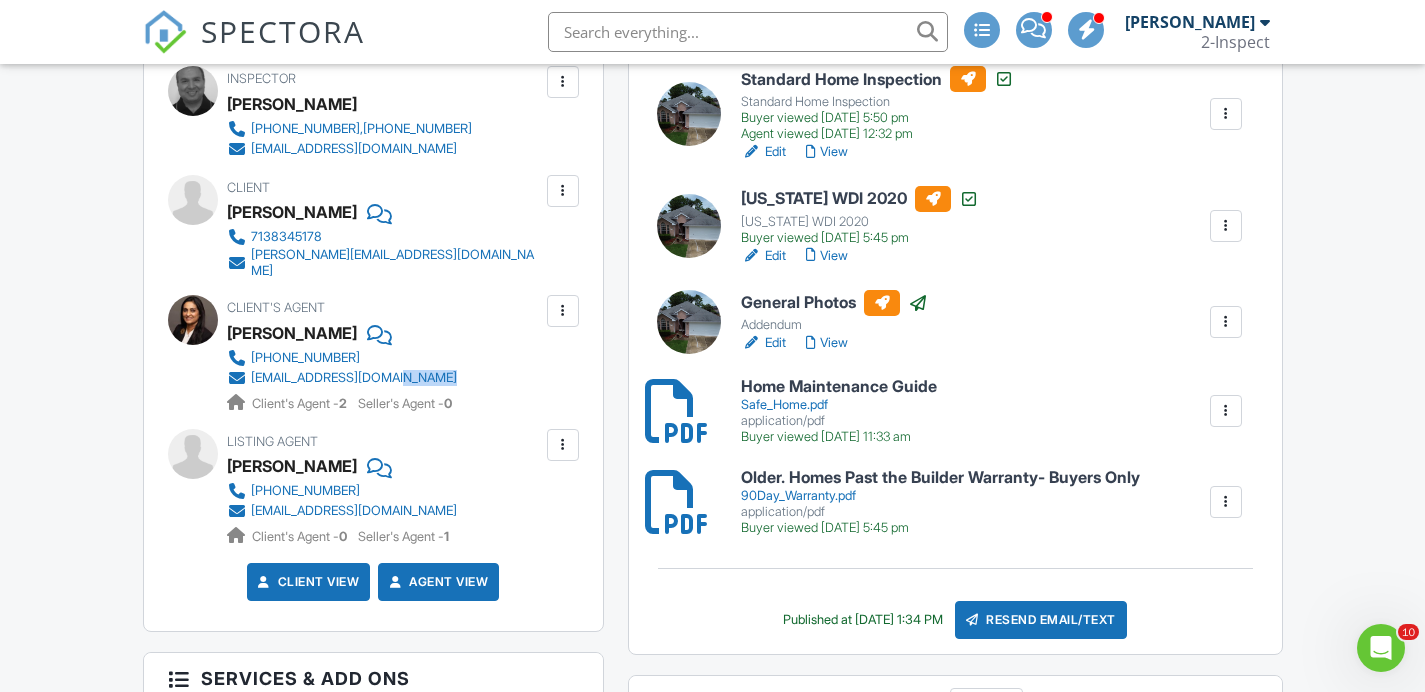 click on "832-612-6733
ajithatose5@gmail.com
Client's Agent -
2
Seller's Agent -
0" at bounding box center [350, 380] 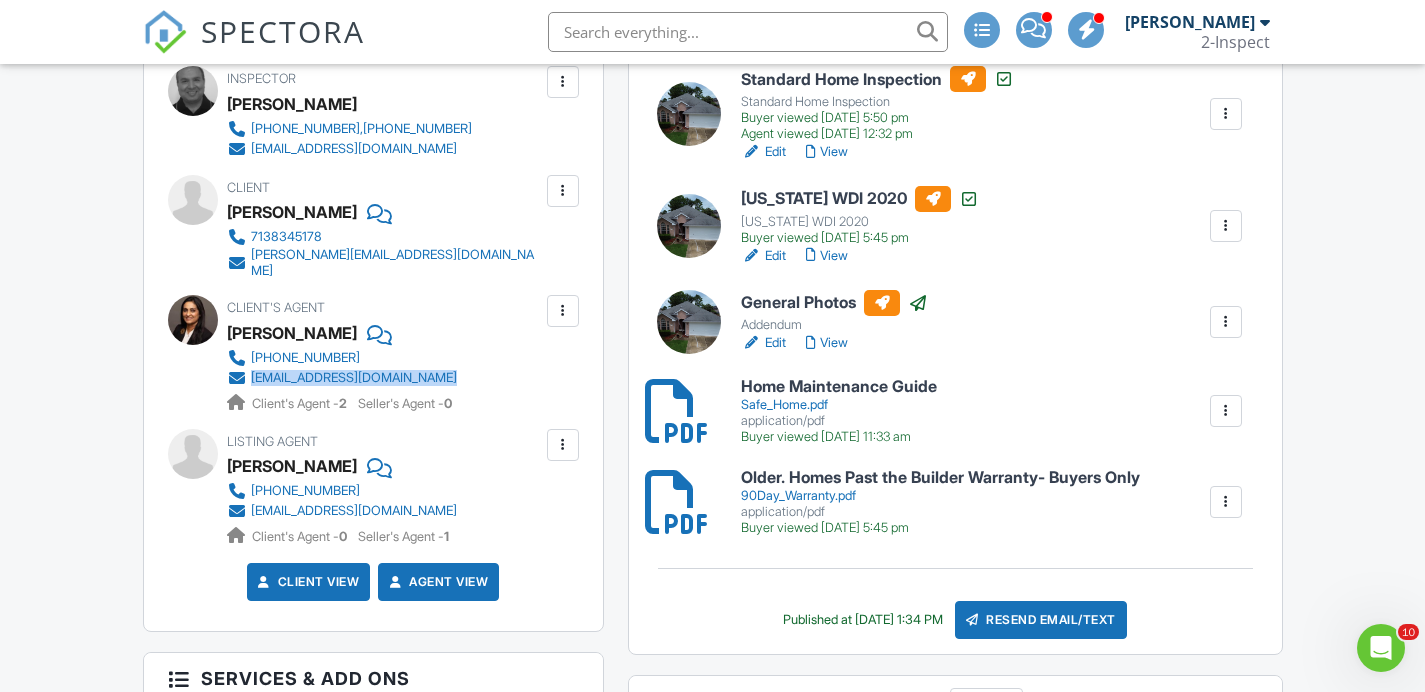 click on "832-612-6733
ajithatose5@gmail.com
Client's Agent -
2
Seller's Agent -
0" at bounding box center (350, 380) 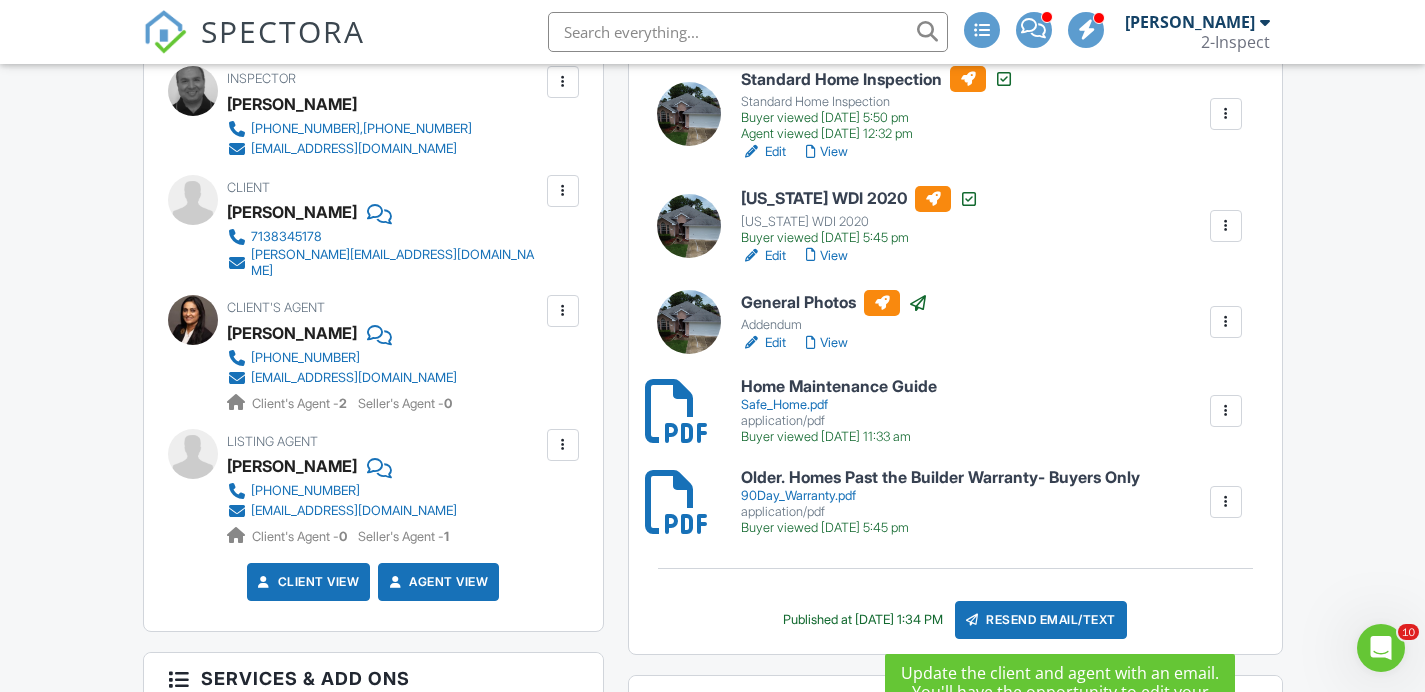 click on "Resend Email/Text" at bounding box center (1041, 620) 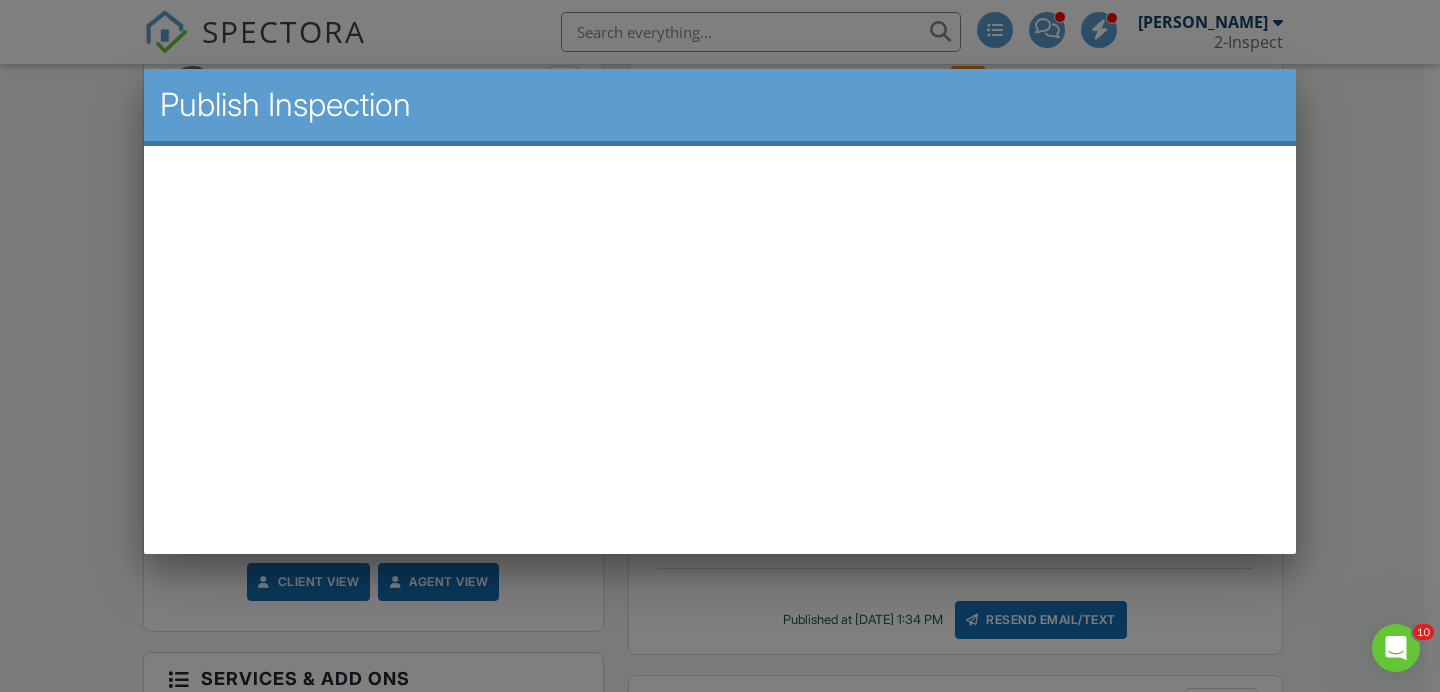 scroll, scrollTop: 0, scrollLeft: 0, axis: both 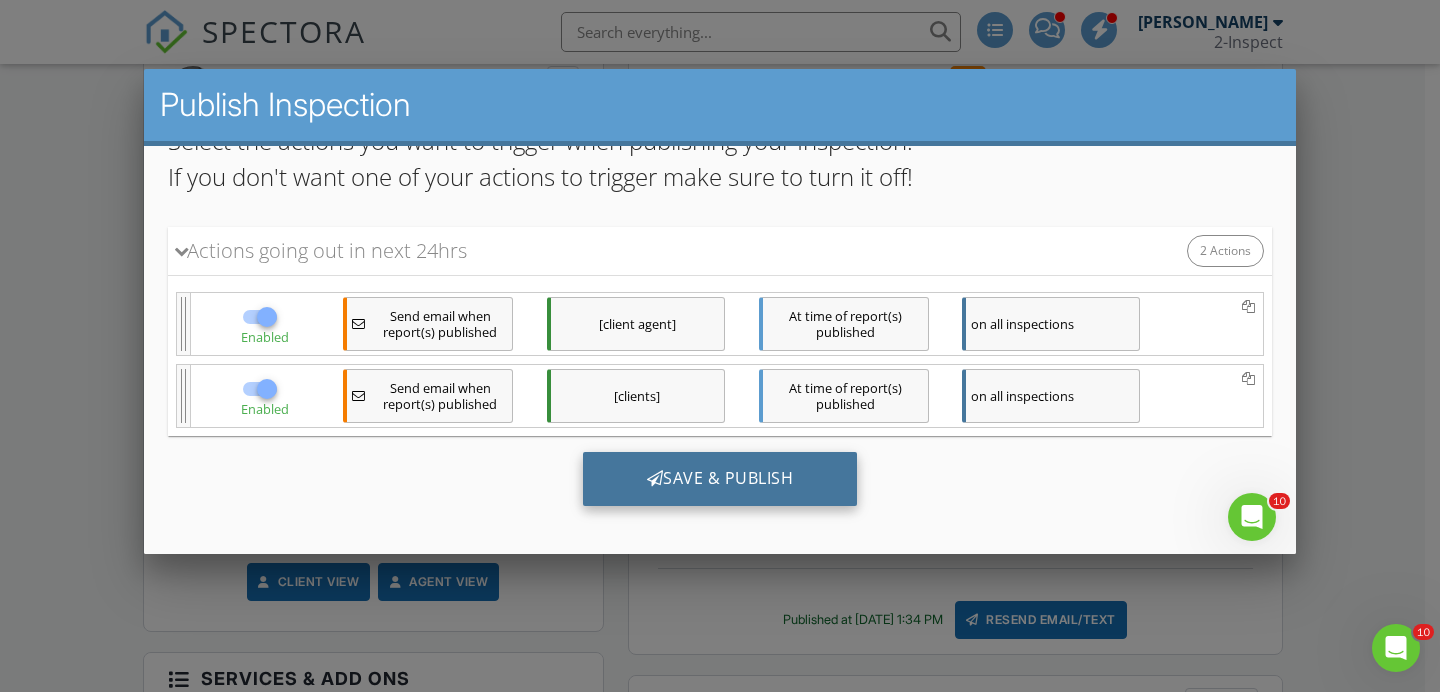 click on "Save & Publish" at bounding box center (720, 479) 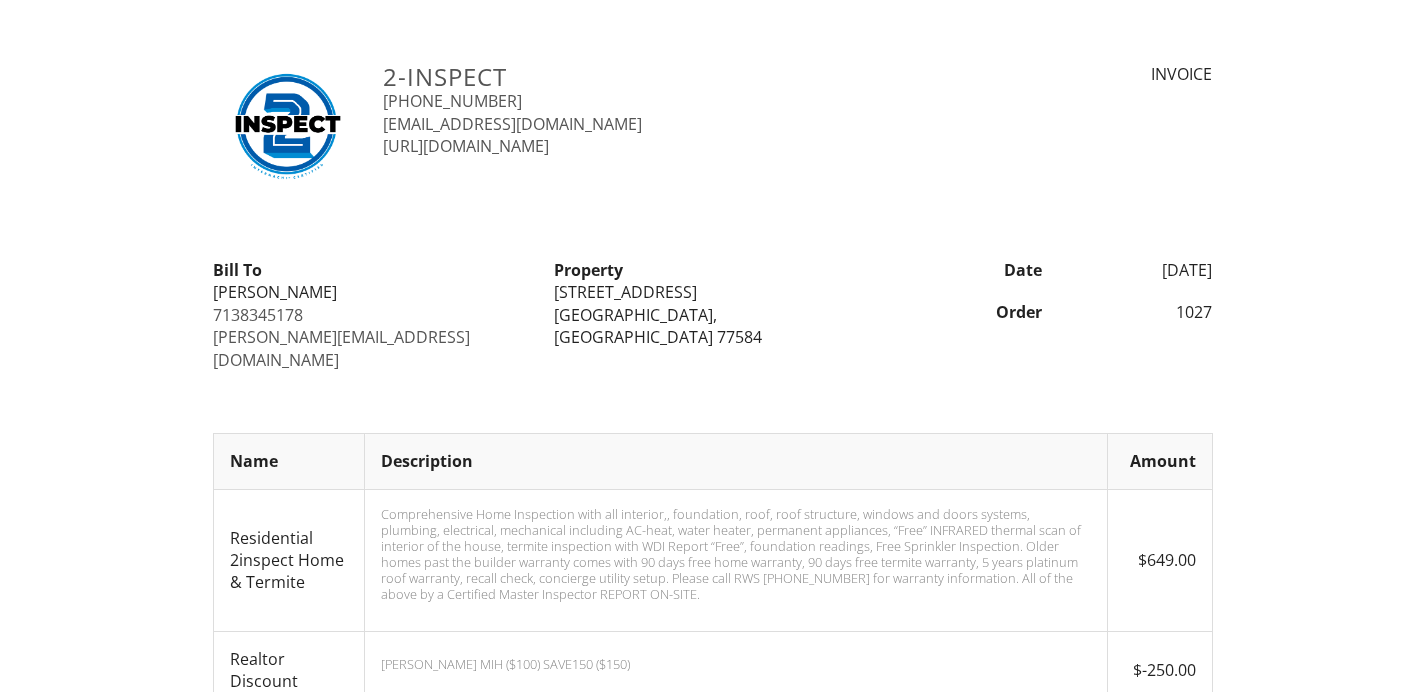 scroll, scrollTop: 0, scrollLeft: 0, axis: both 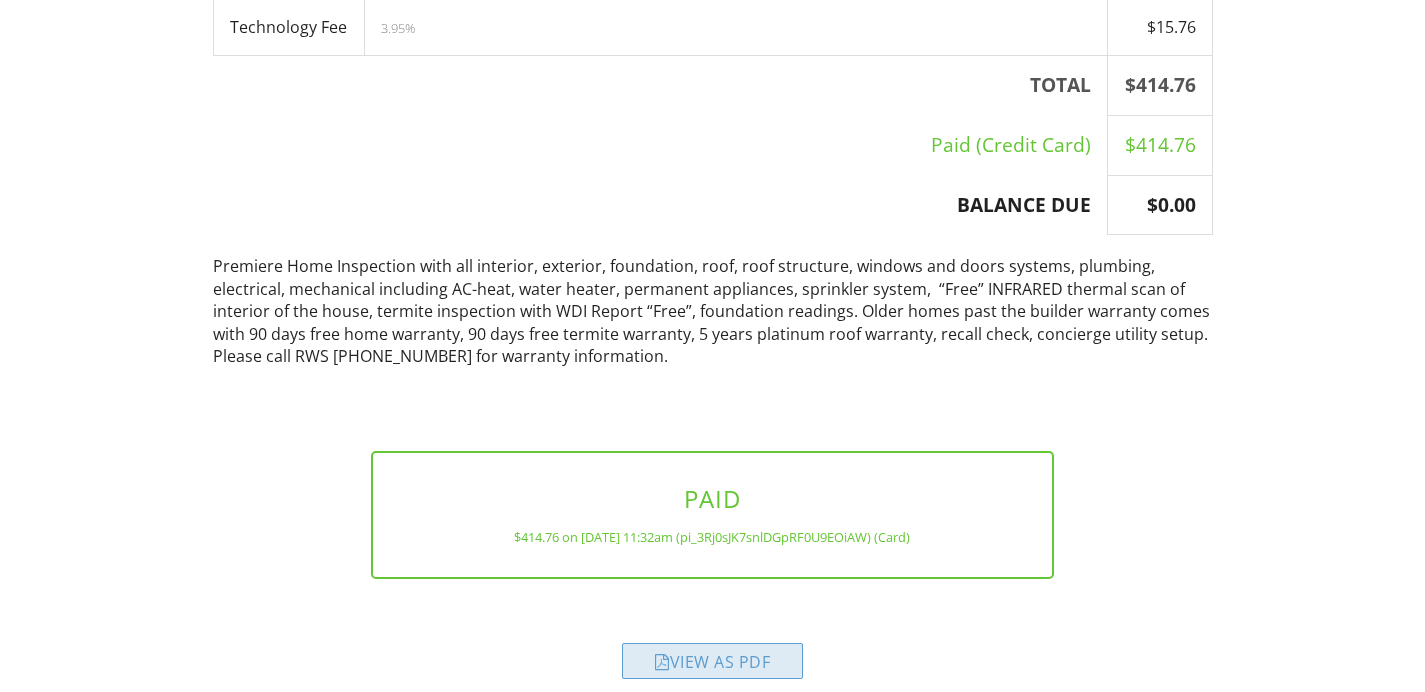 click on "View as PDF" at bounding box center [712, 661] 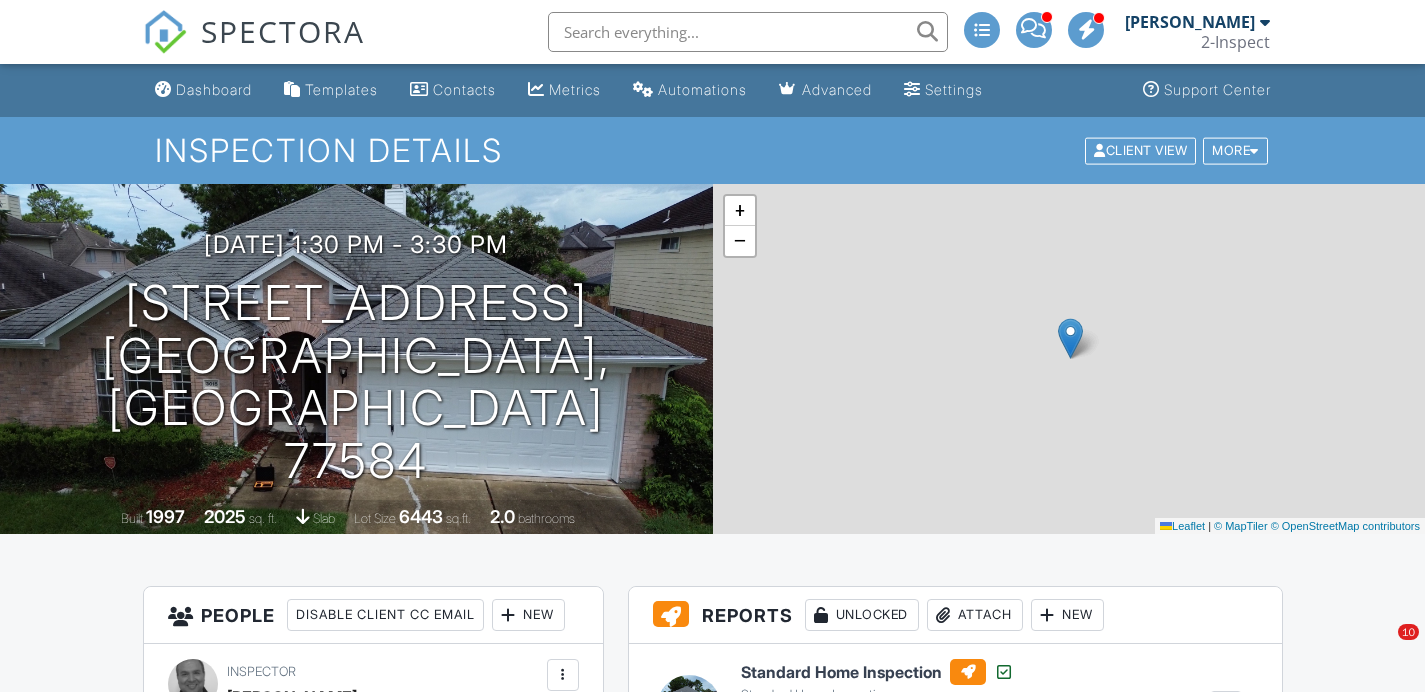 scroll, scrollTop: 0, scrollLeft: 0, axis: both 